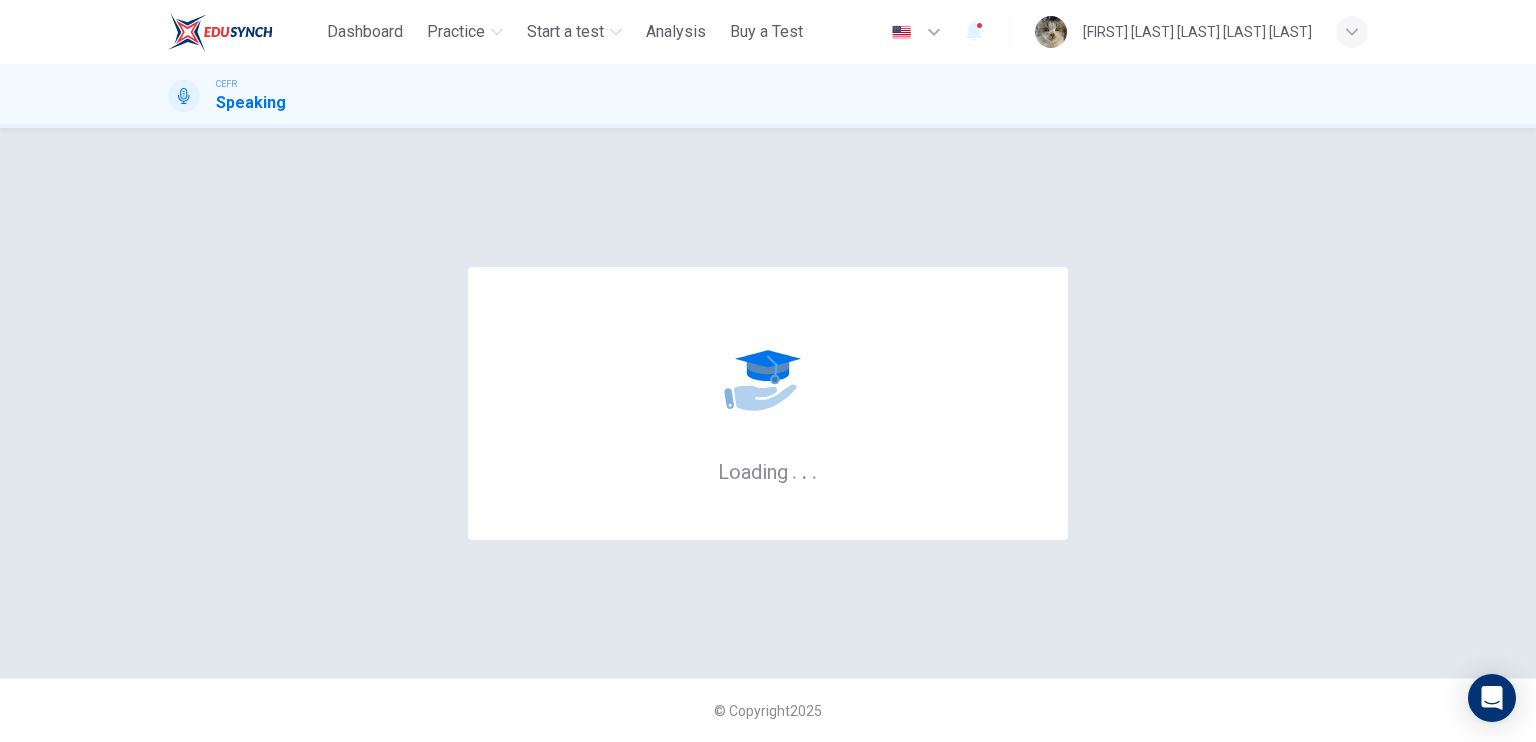 scroll, scrollTop: 0, scrollLeft: 0, axis: both 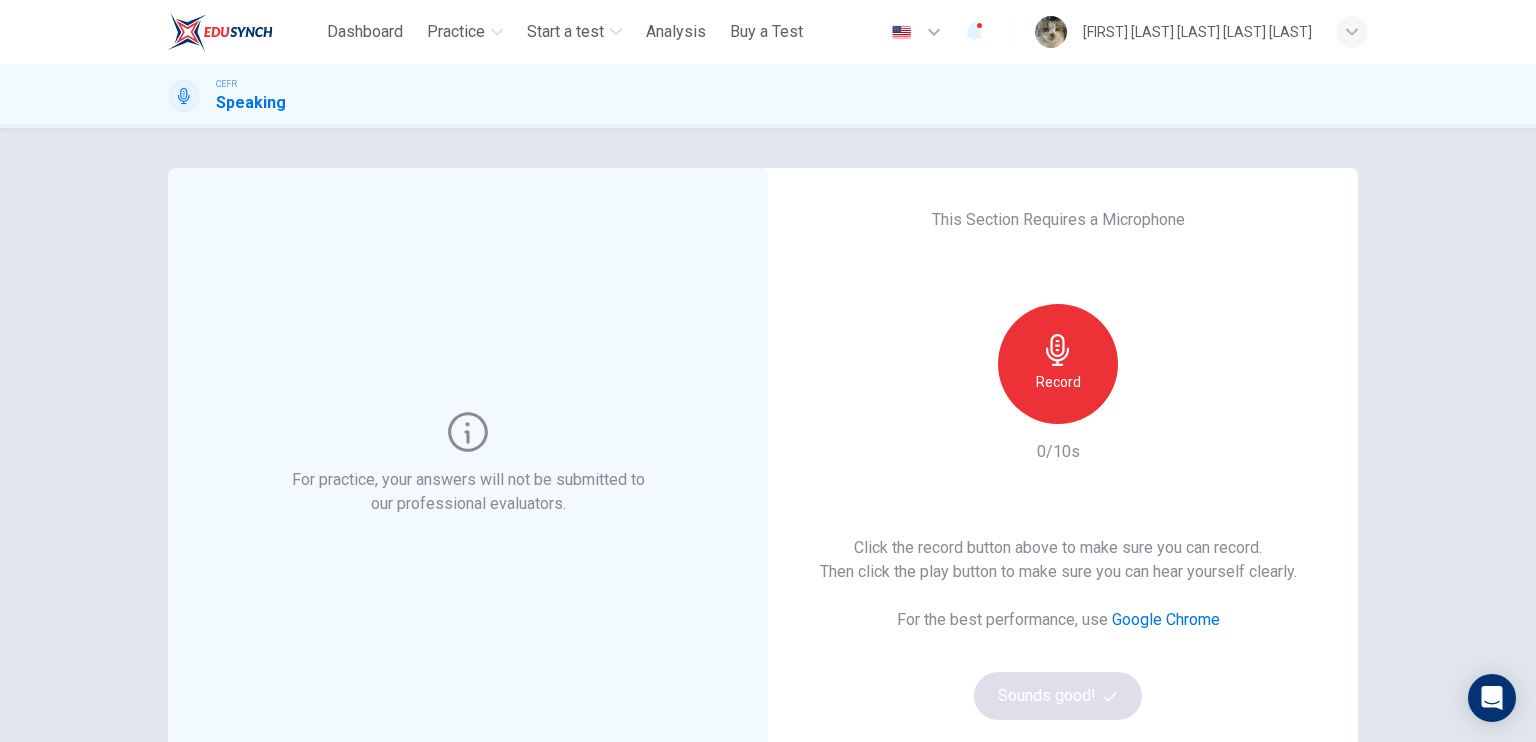 click on "Record" at bounding box center [1058, 364] 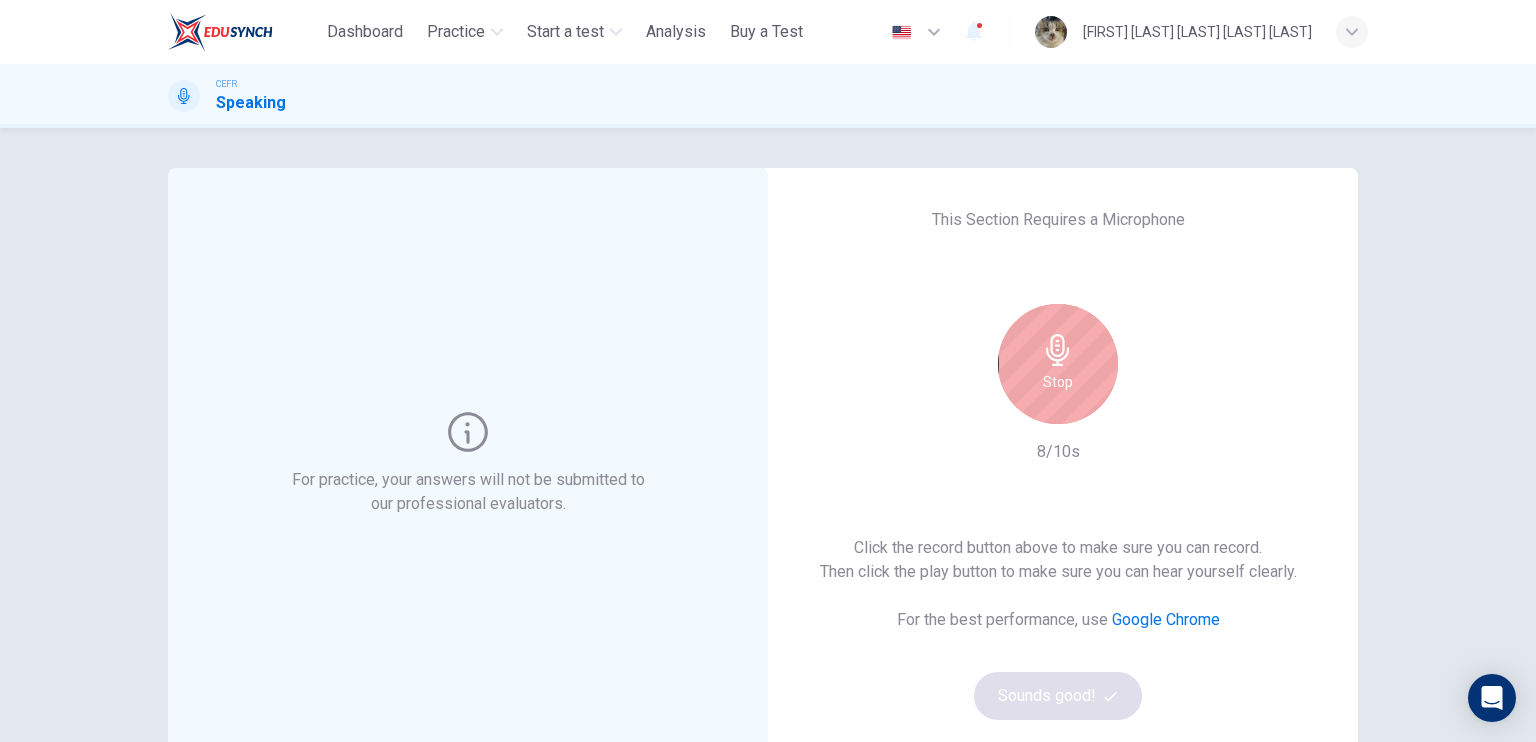 scroll, scrollTop: 92, scrollLeft: 0, axis: vertical 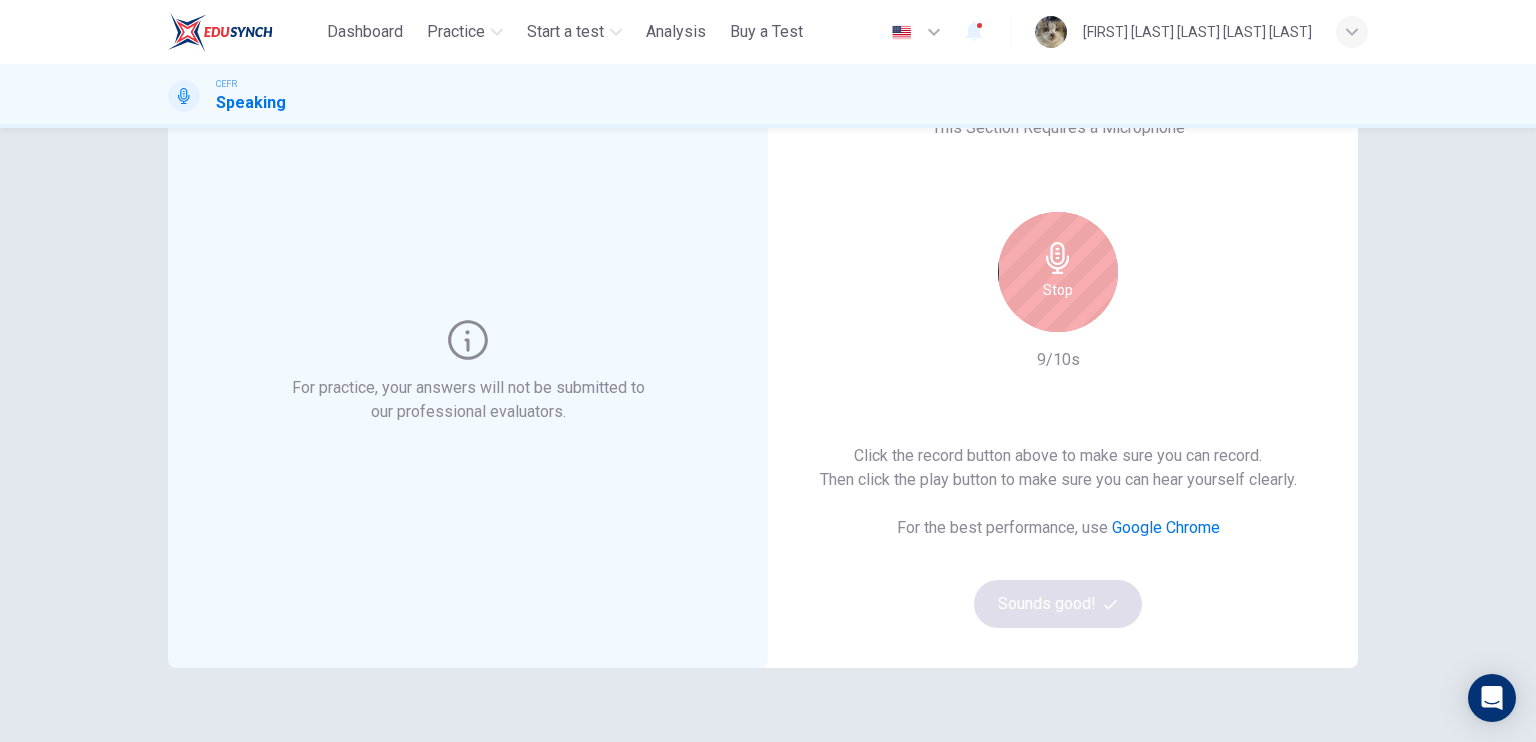 click 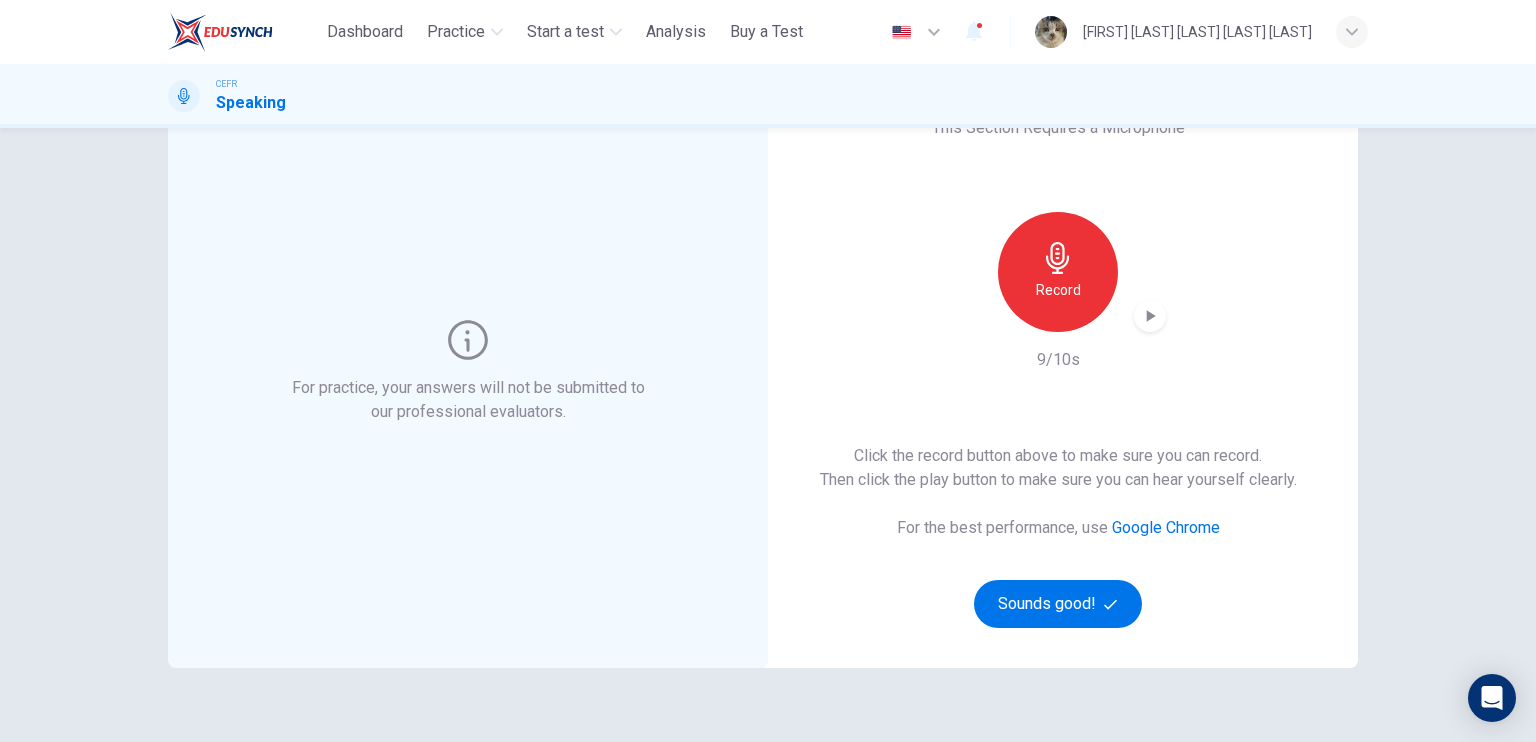 click at bounding box center [1150, 316] 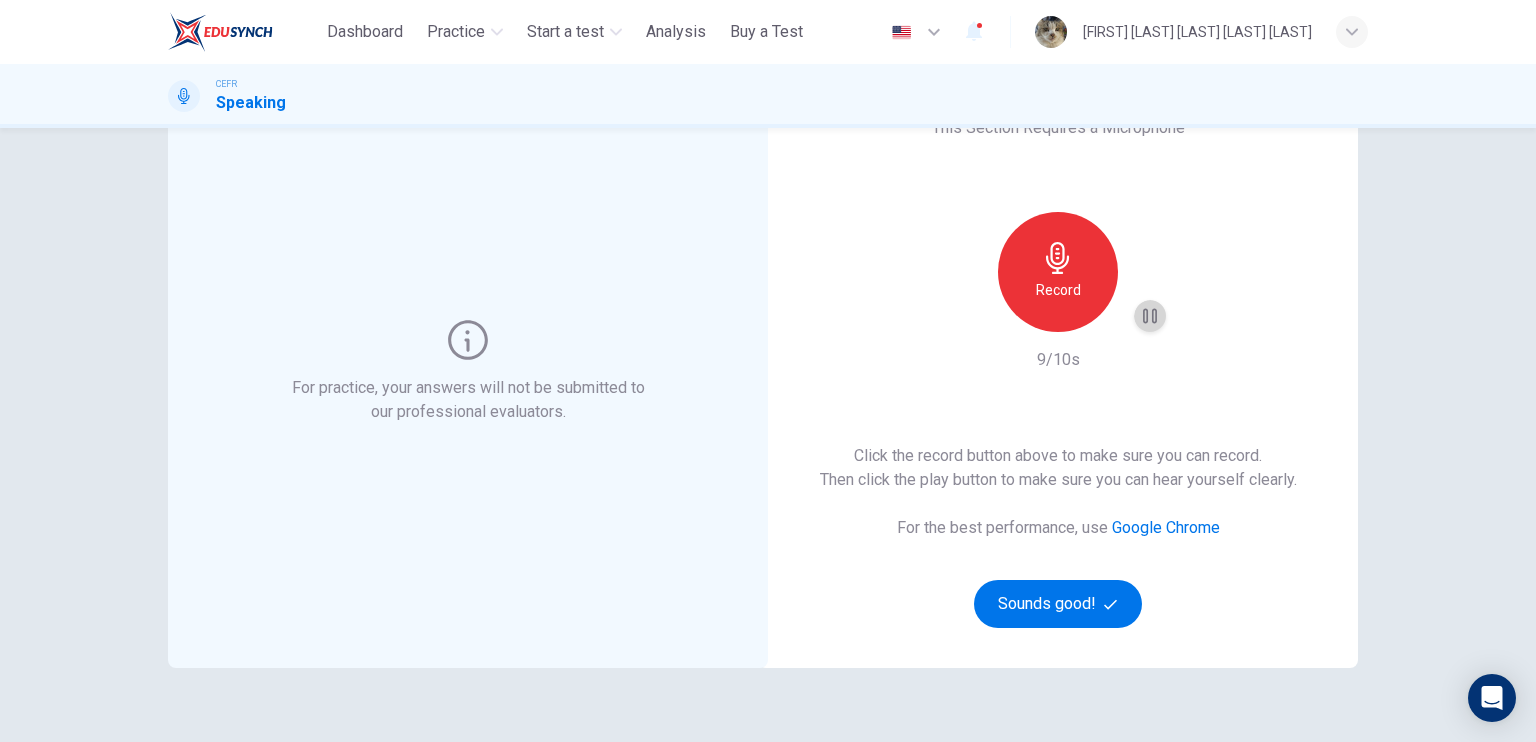 click at bounding box center (1150, 316) 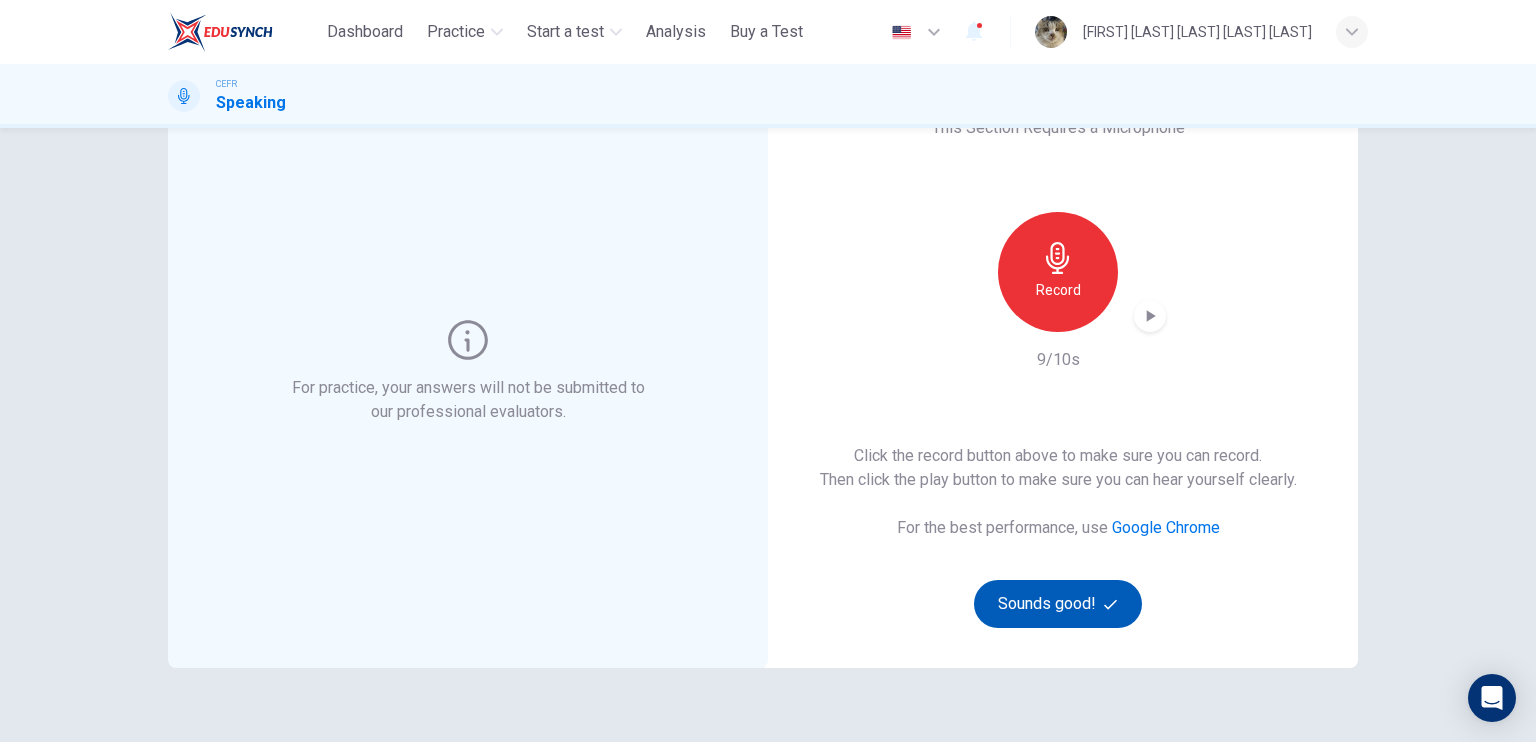 scroll, scrollTop: 0, scrollLeft: 0, axis: both 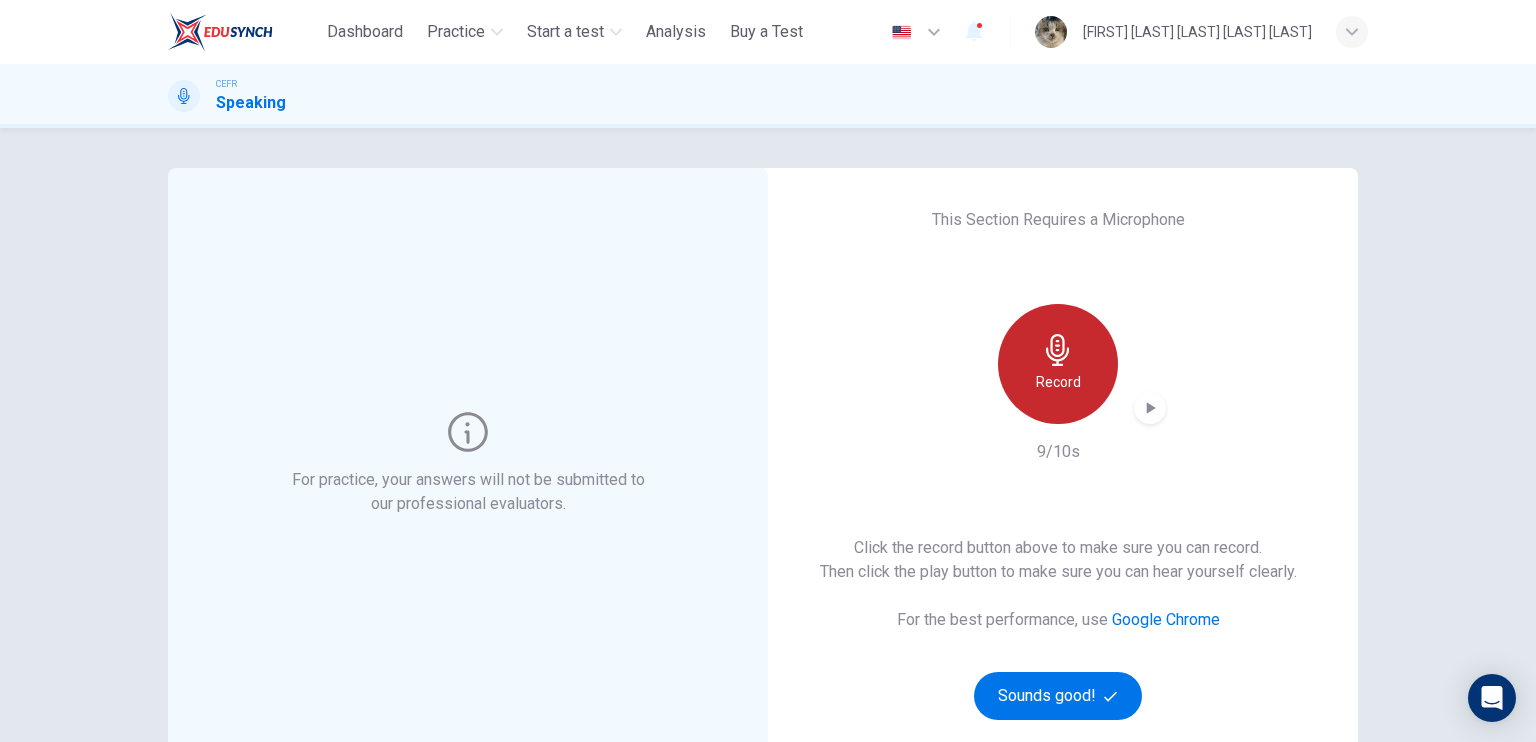 click on "Record" at bounding box center [1058, 382] 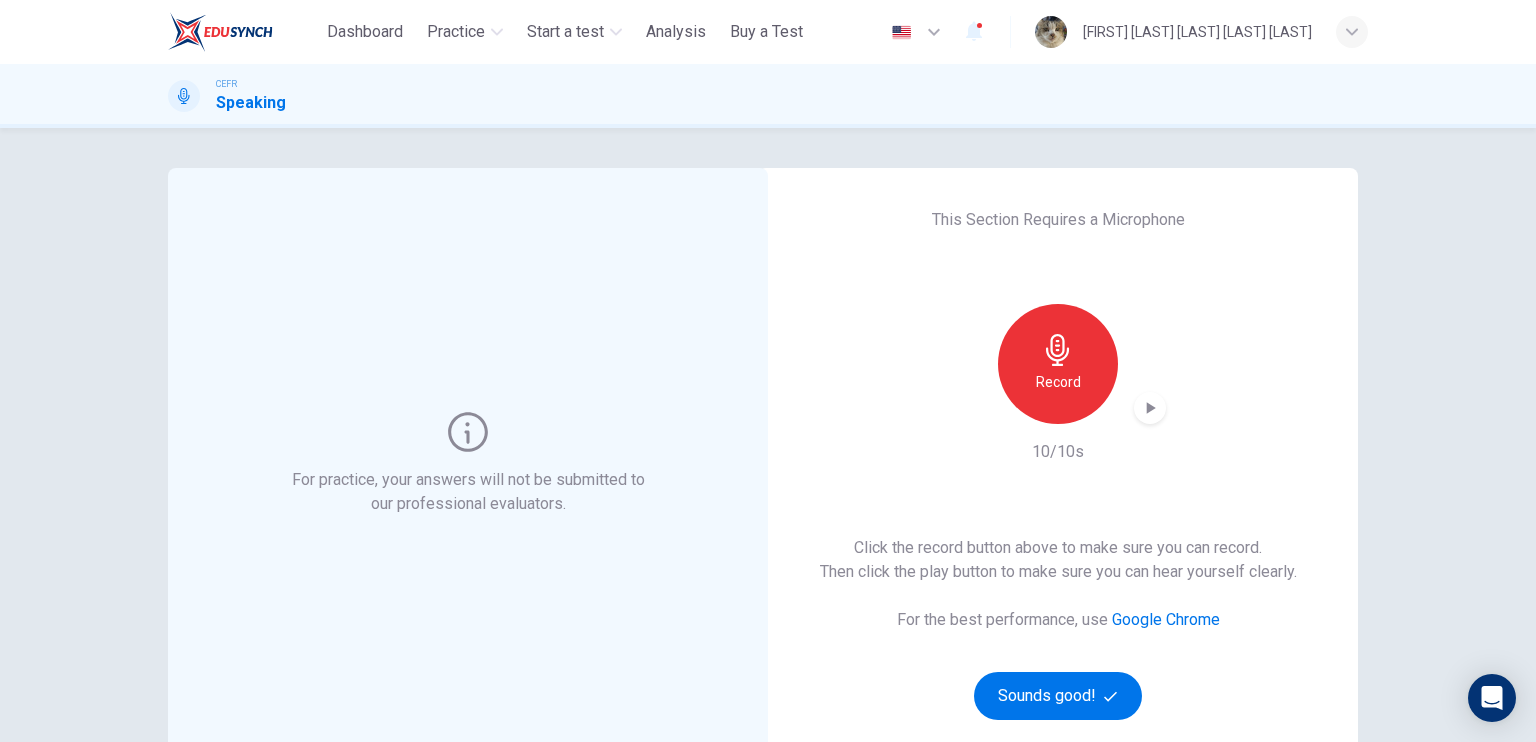 click on "Record" at bounding box center [1058, 382] 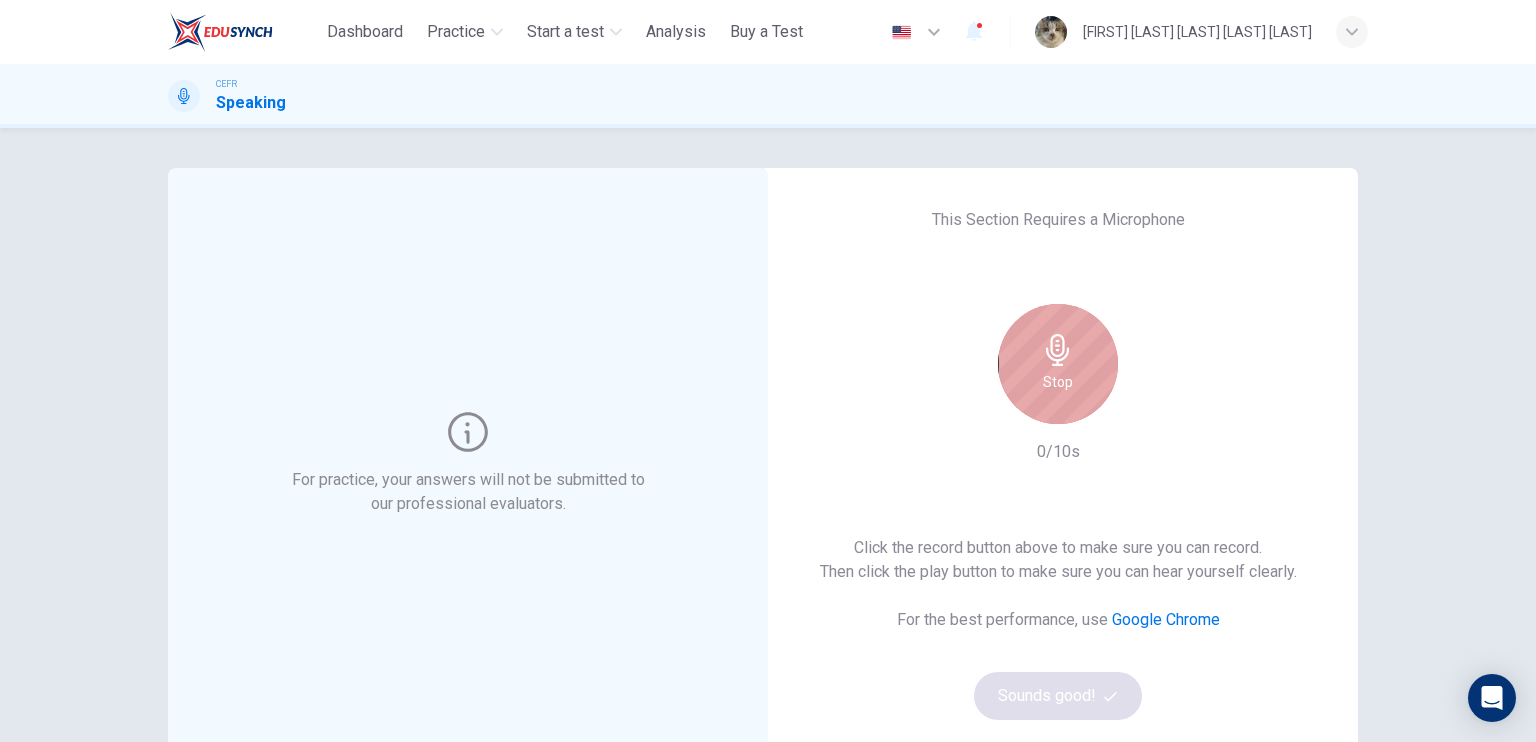 click on "Stop" at bounding box center (1058, 382) 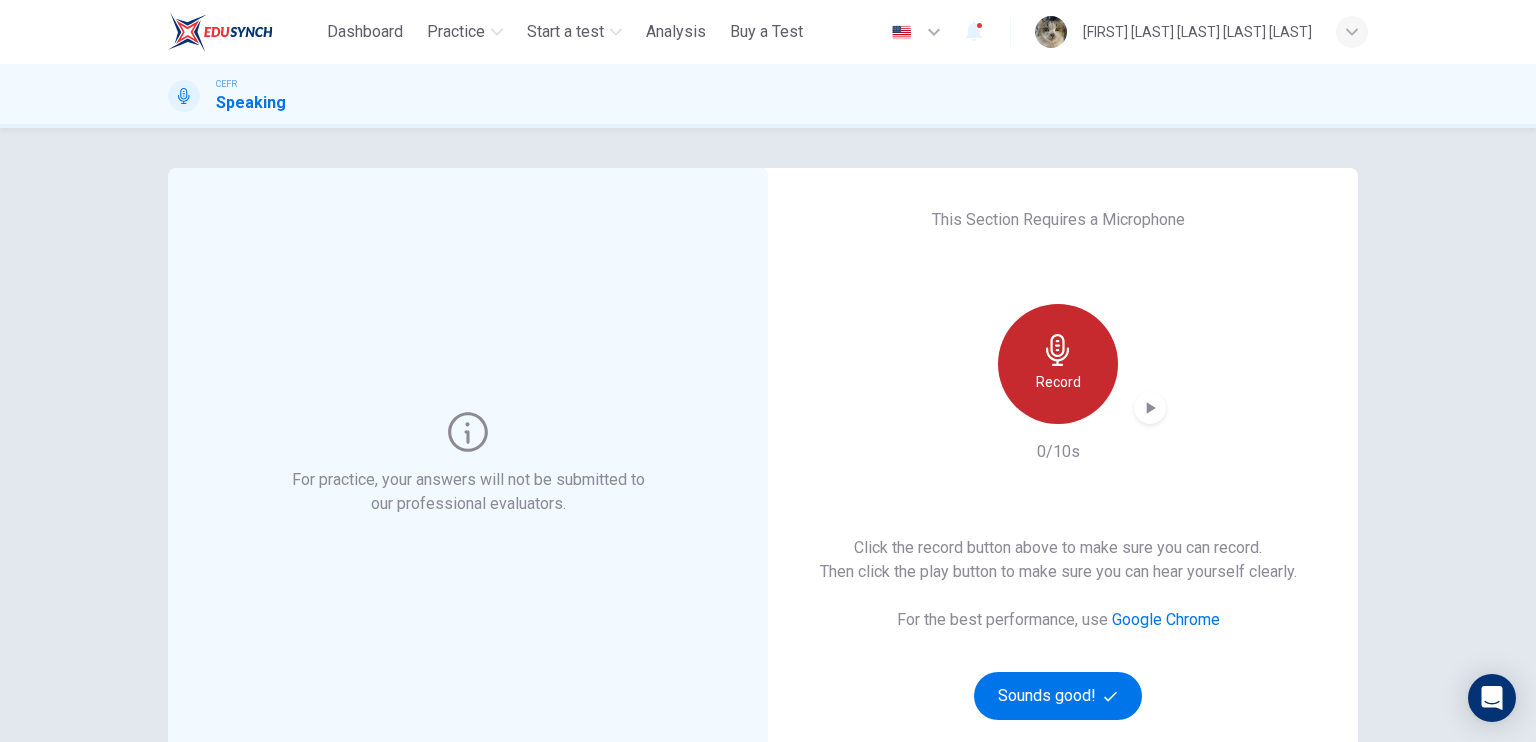 click on "Record" at bounding box center (1058, 382) 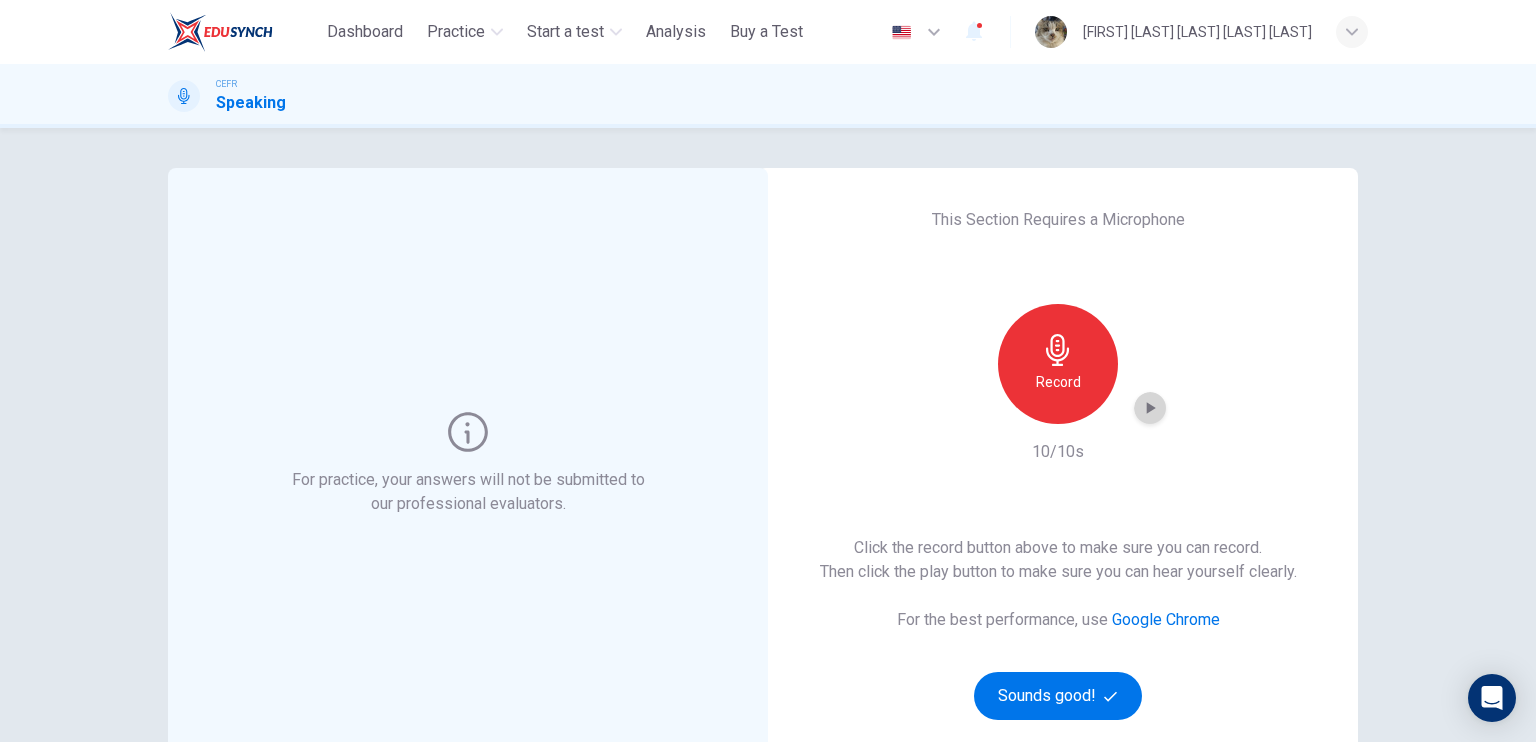 click 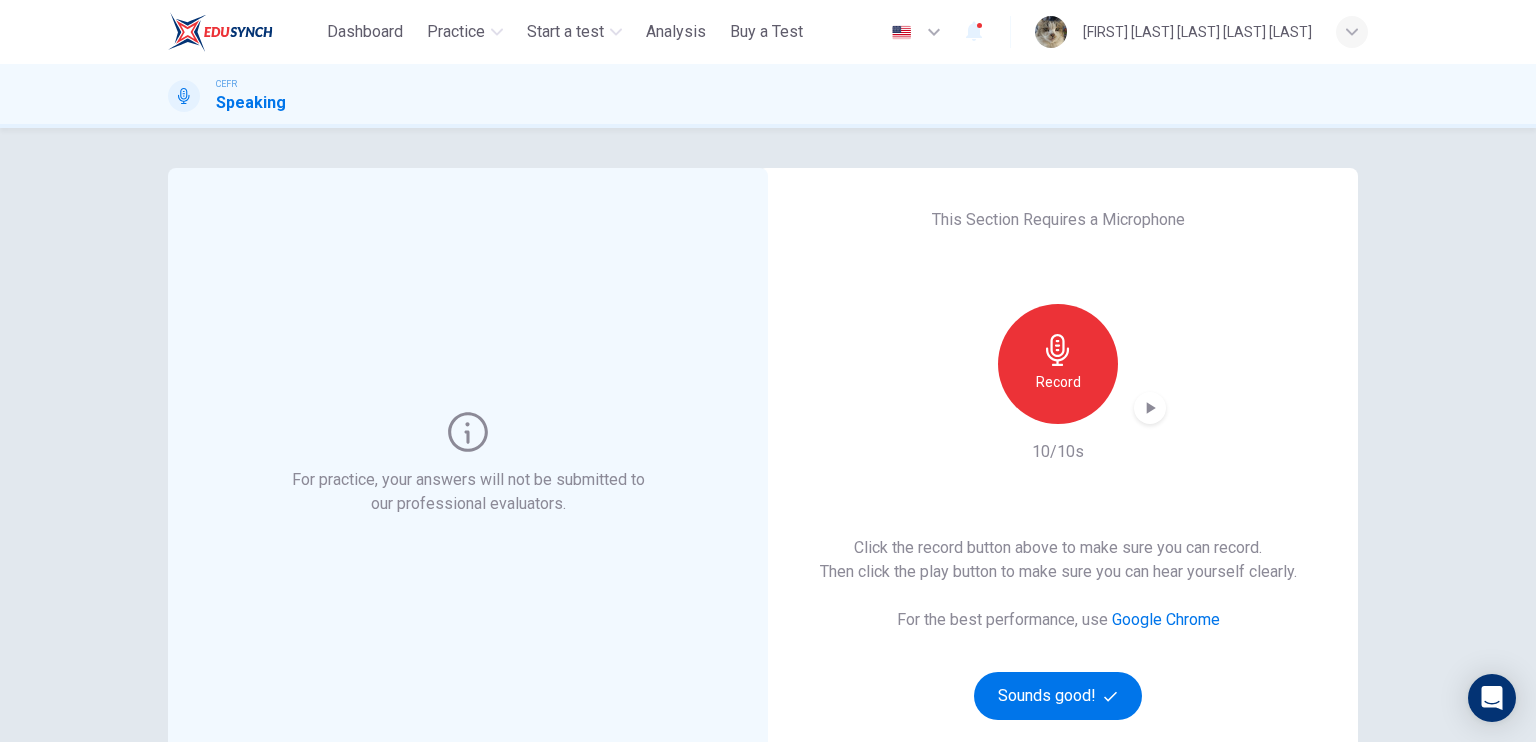 click 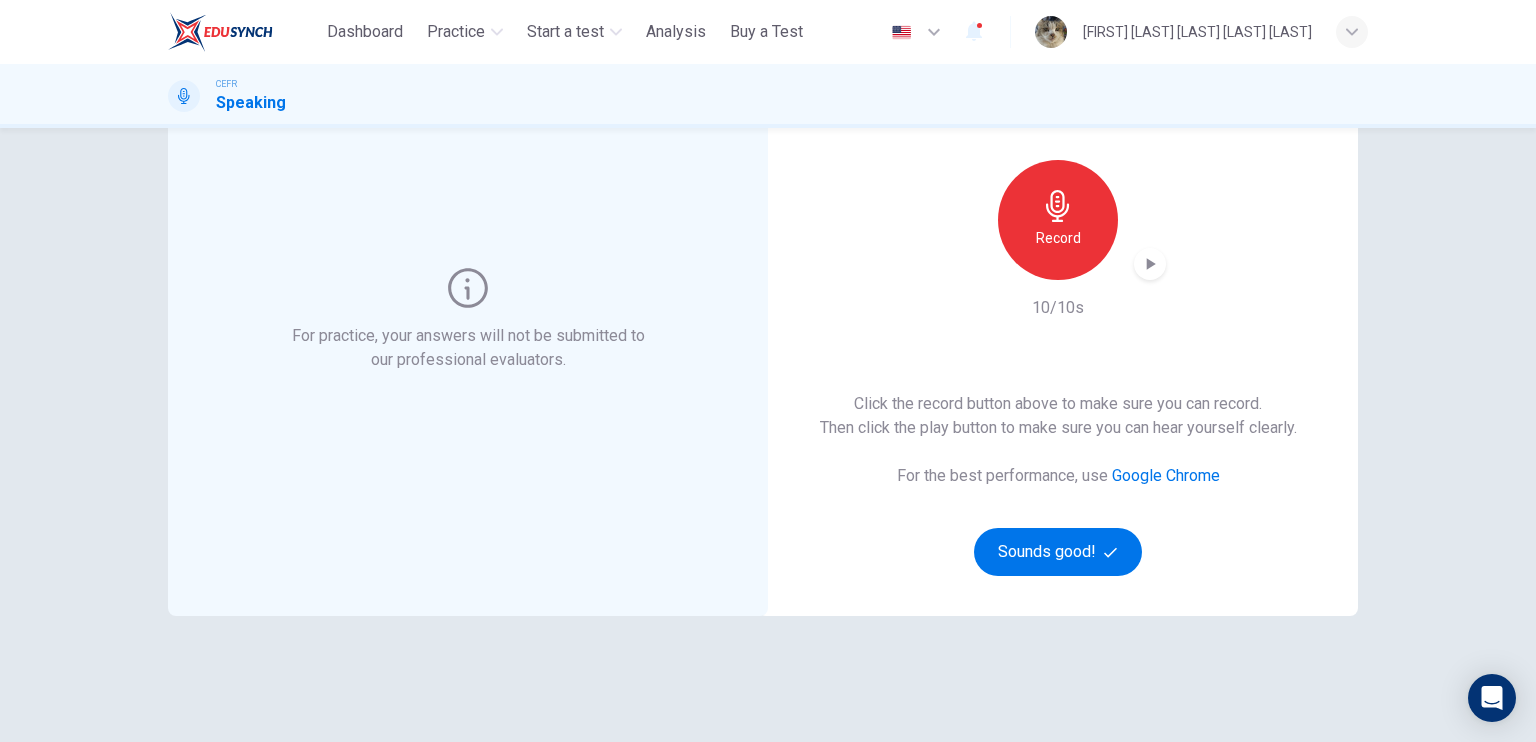 scroll, scrollTop: 0, scrollLeft: 0, axis: both 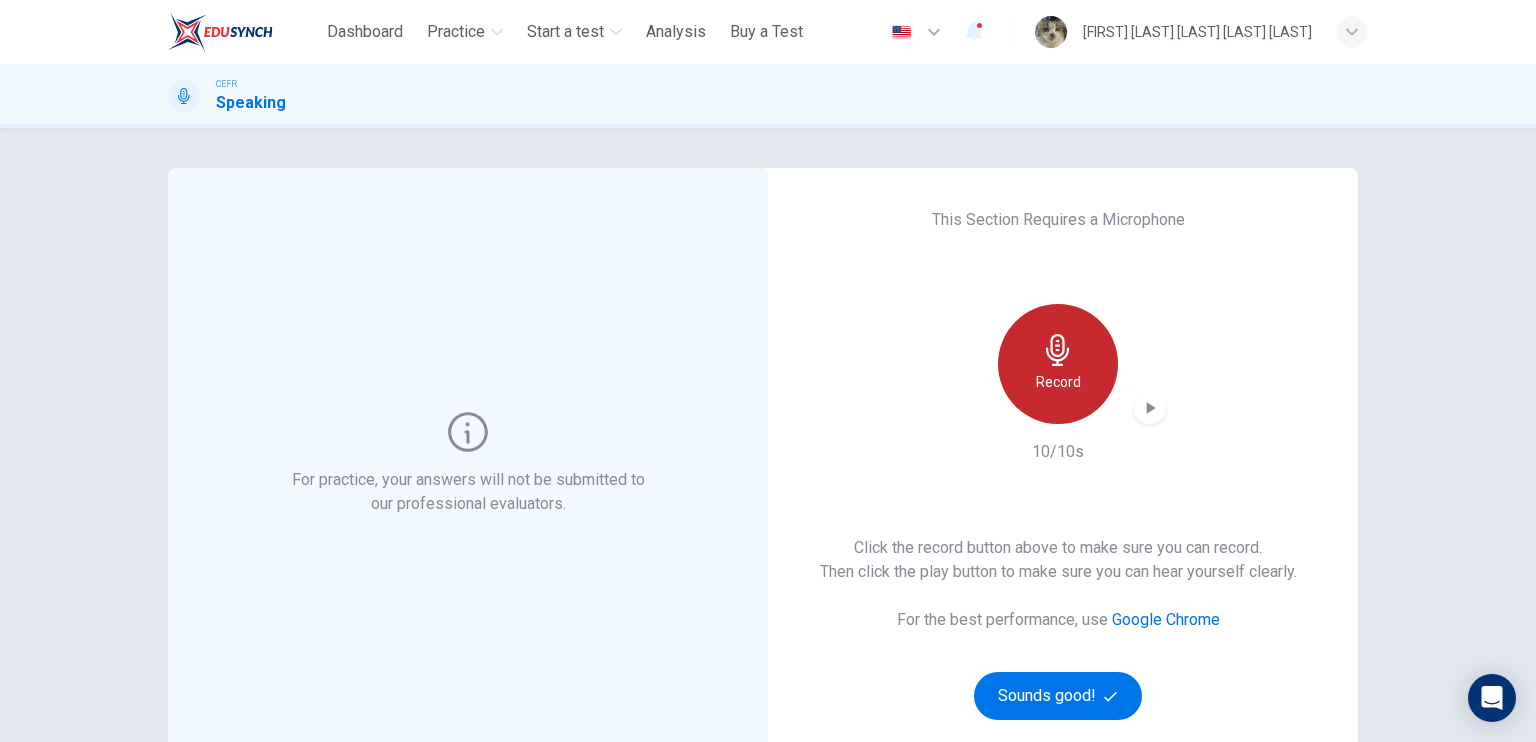 click 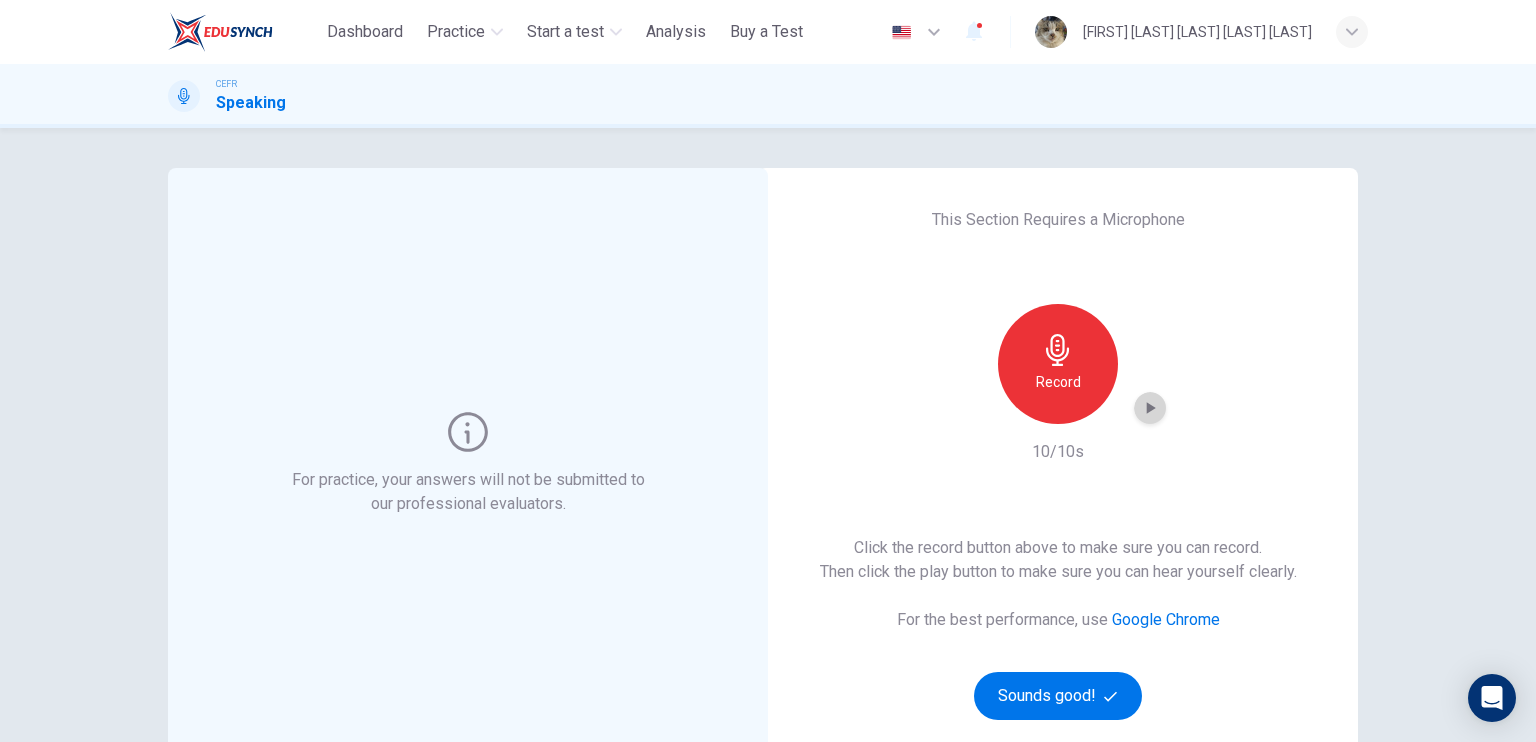 click 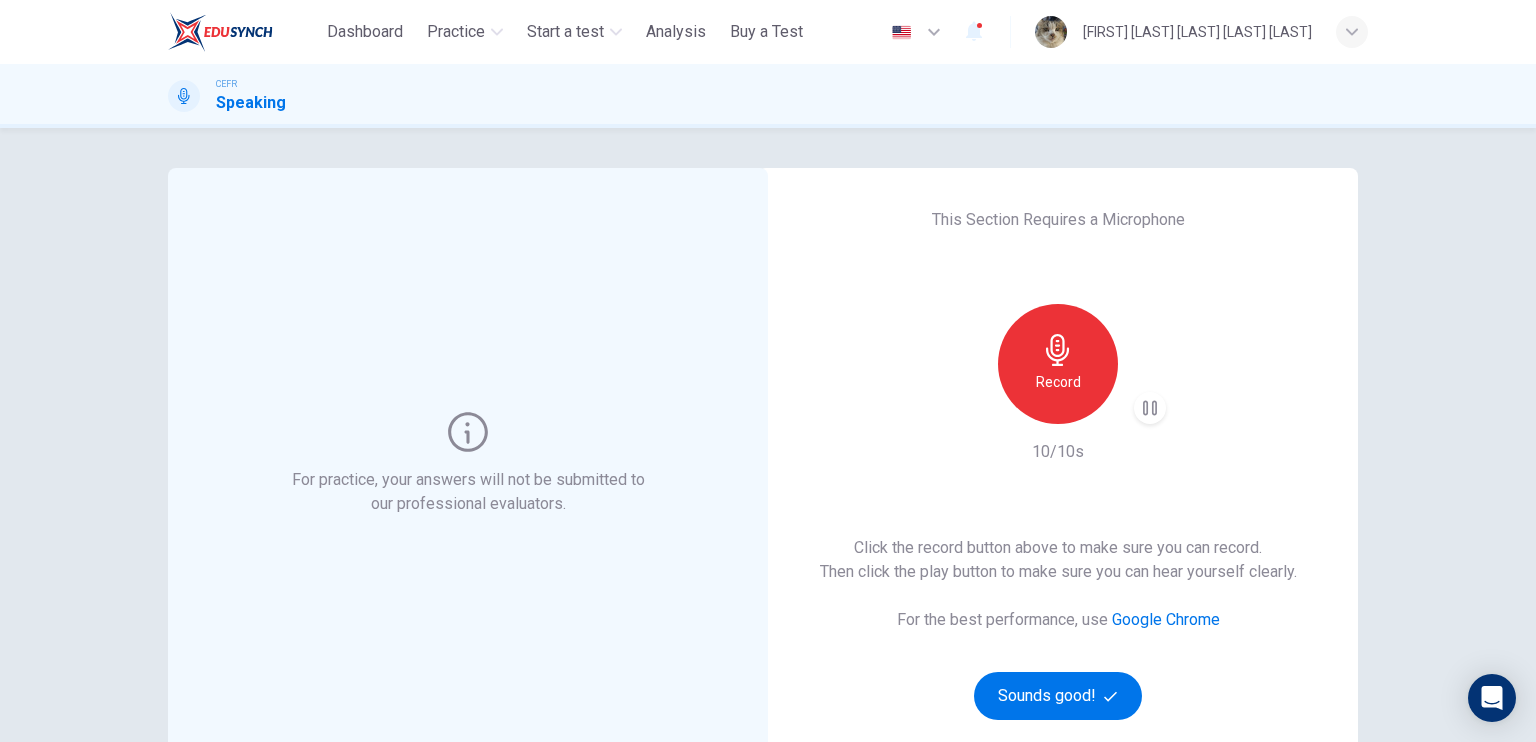 scroll, scrollTop: 208, scrollLeft: 0, axis: vertical 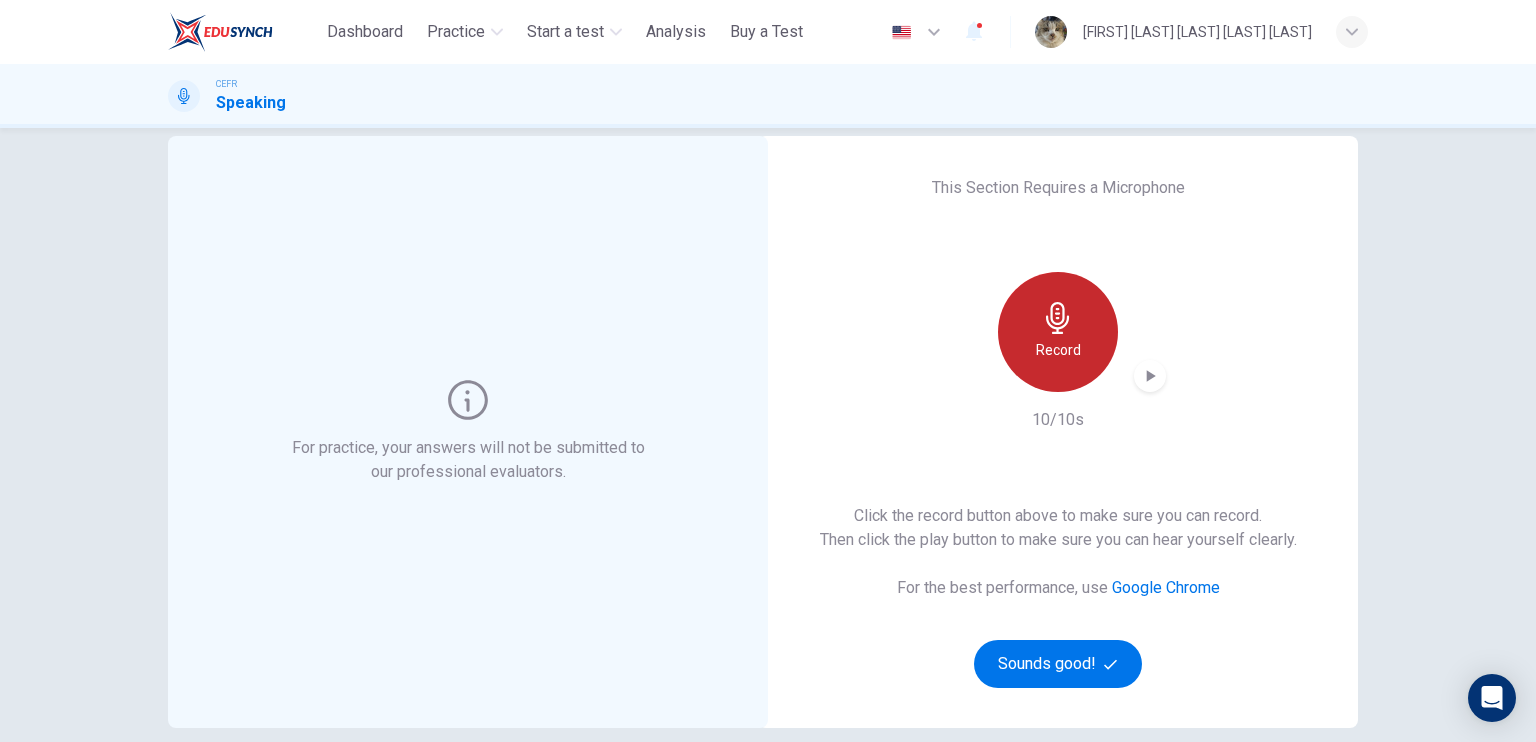 click on "Record" at bounding box center [1058, 350] 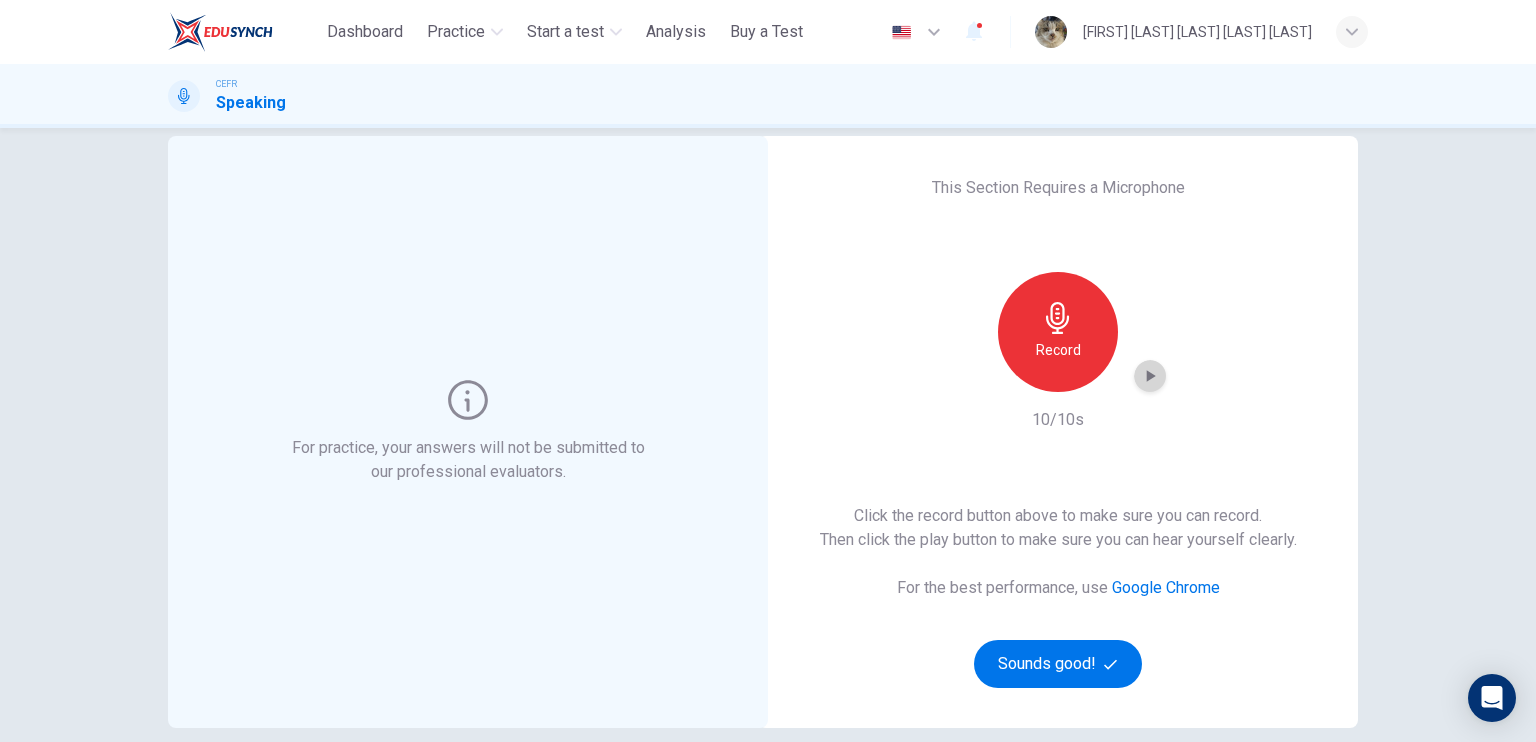 click at bounding box center [1150, 376] 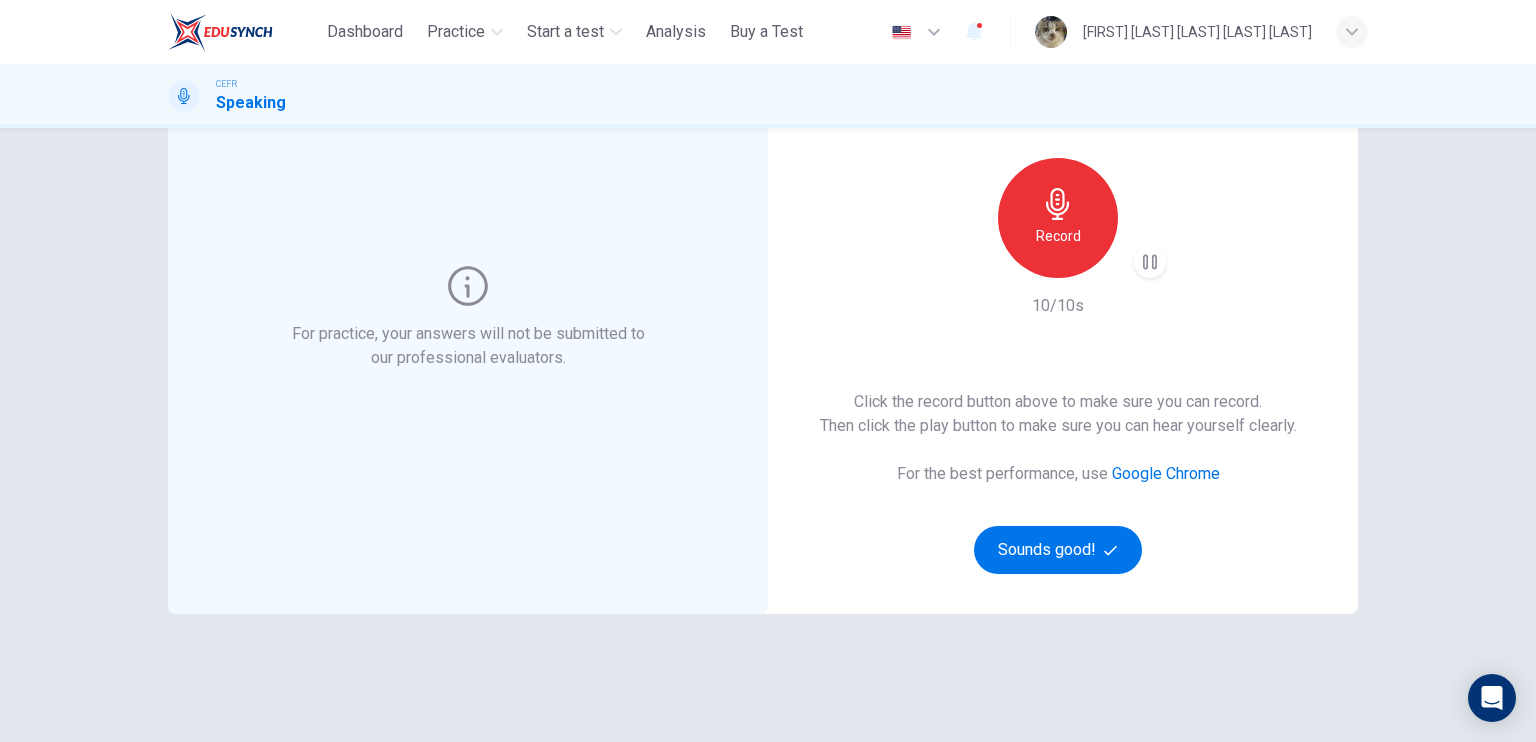 scroll, scrollTop: 135, scrollLeft: 0, axis: vertical 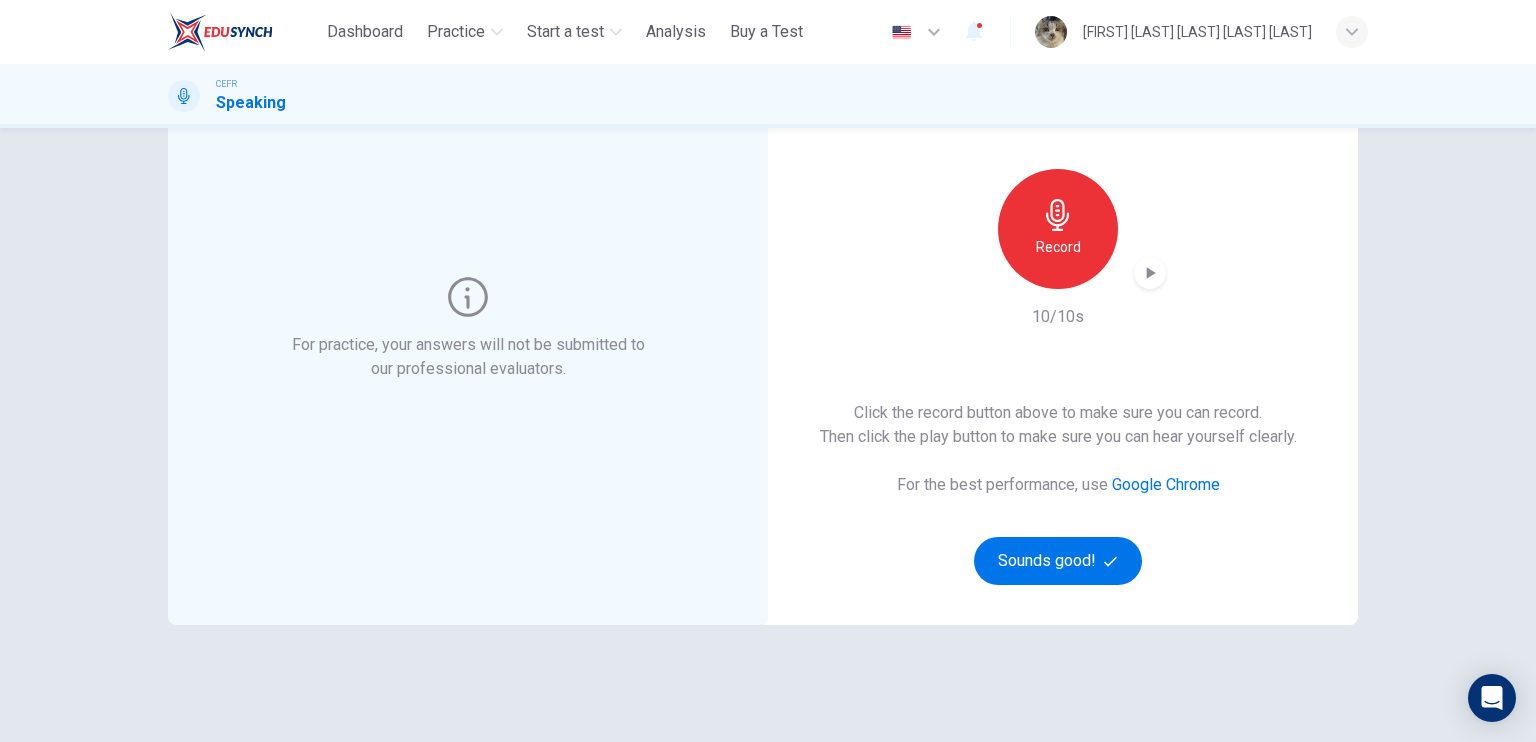 click on "CEFR Speaking" at bounding box center [768, 96] 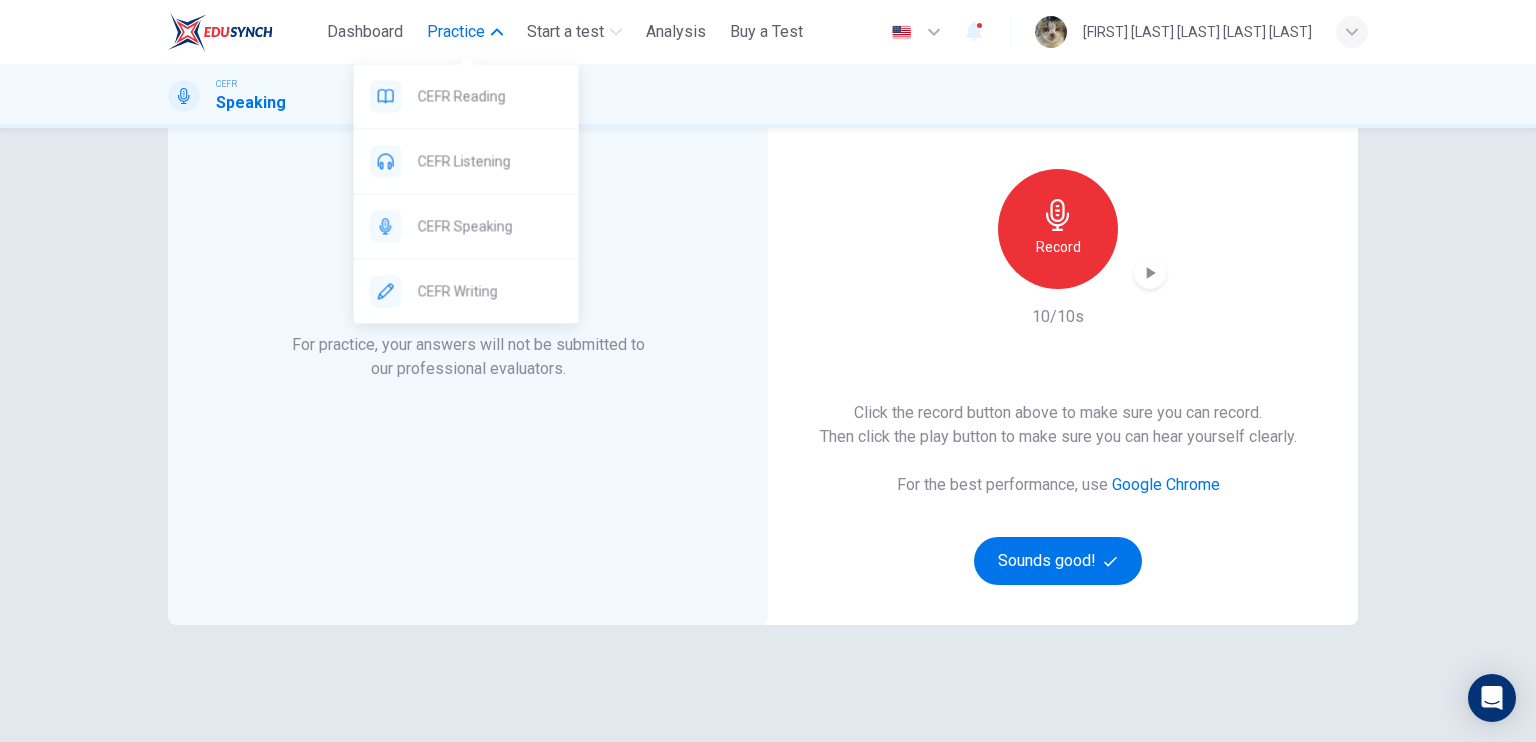 click on "Practice" at bounding box center (465, 32) 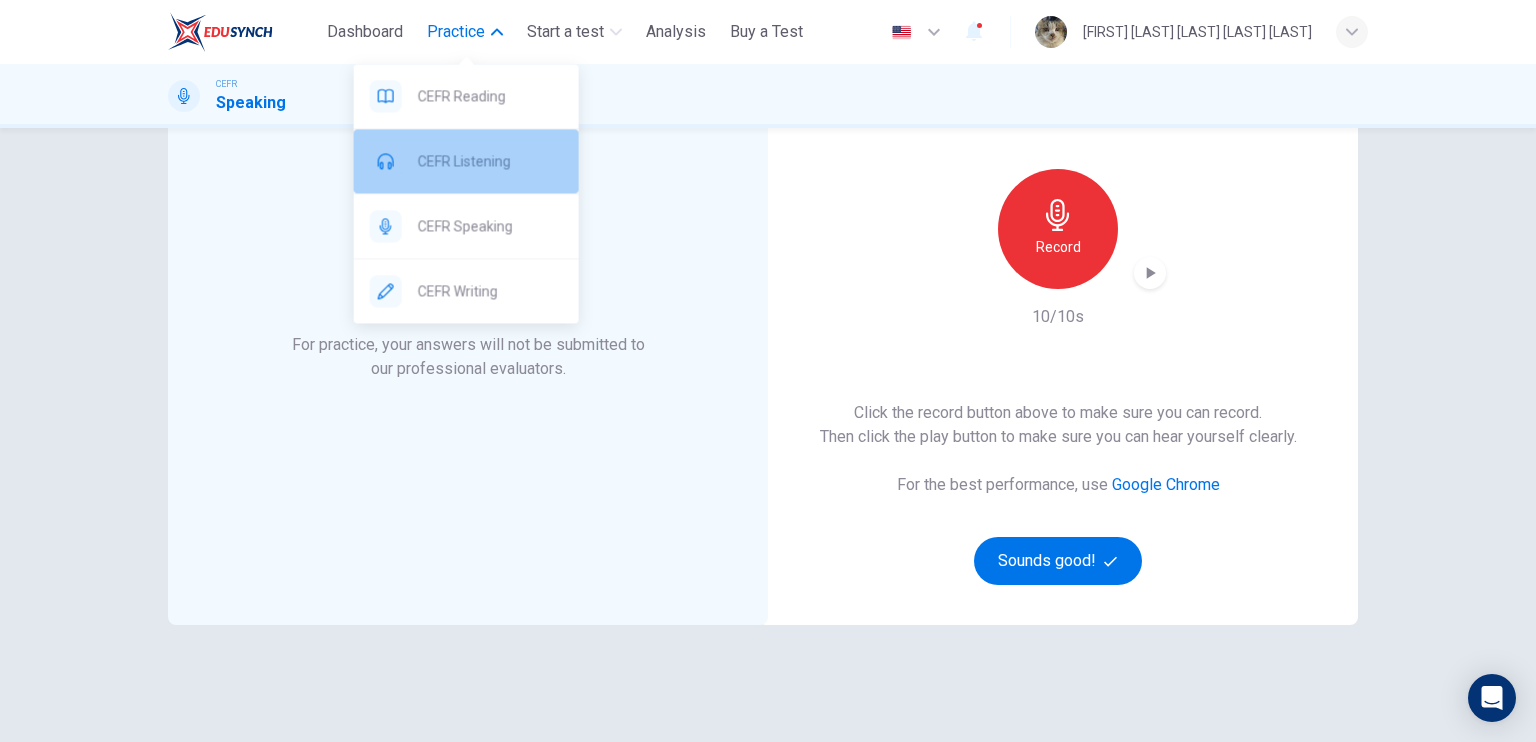 click on "CEFR Listening" at bounding box center [490, 161] 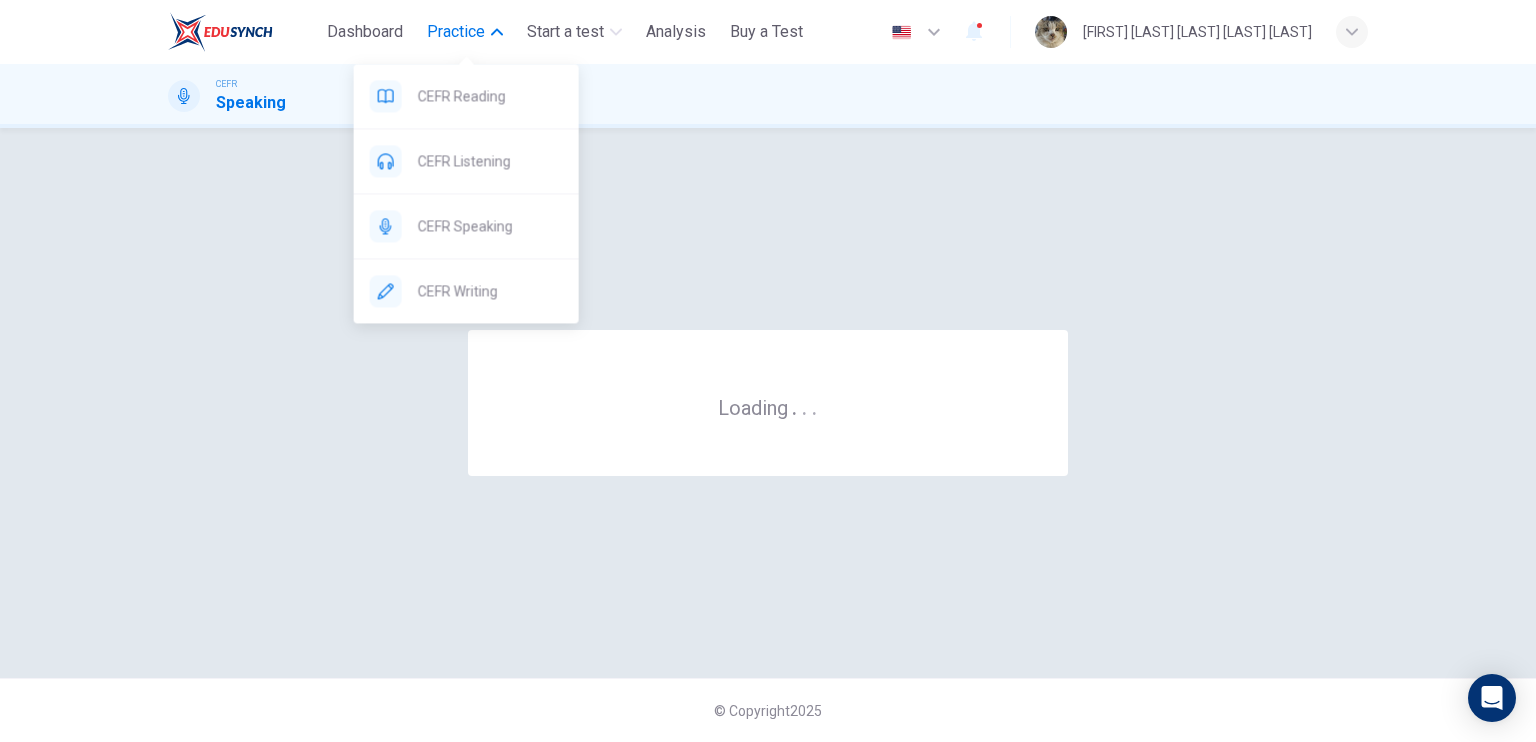 scroll, scrollTop: 0, scrollLeft: 0, axis: both 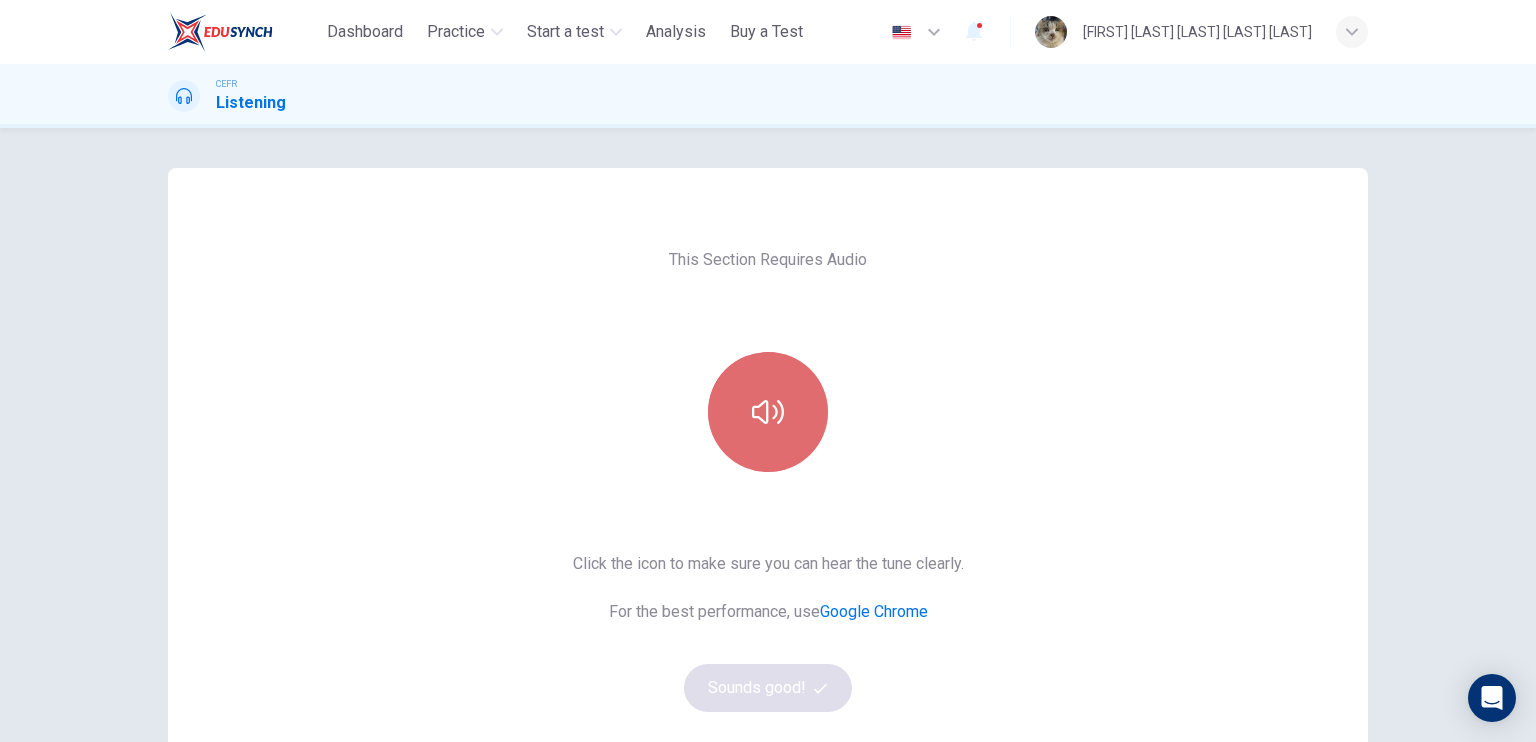 click at bounding box center [768, 412] 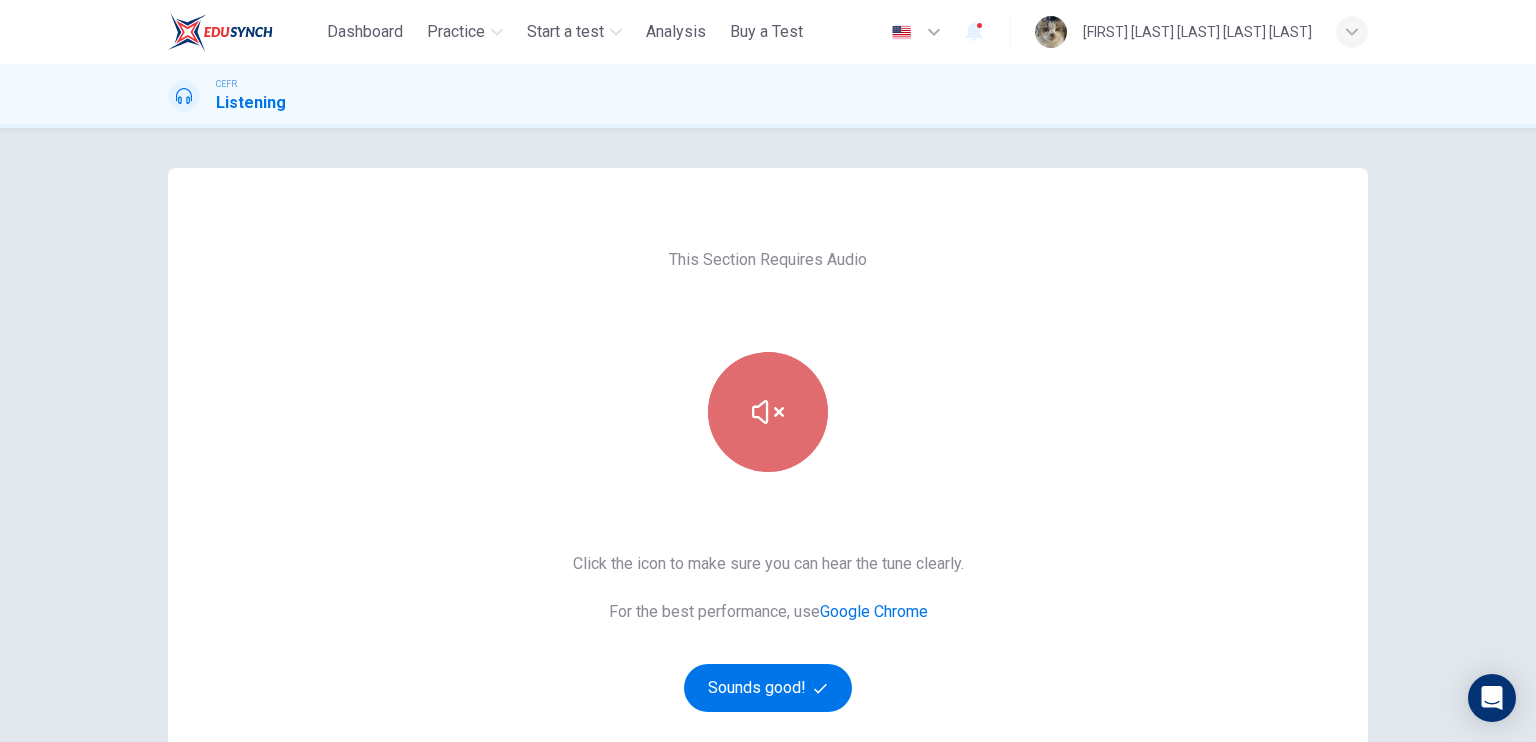 click 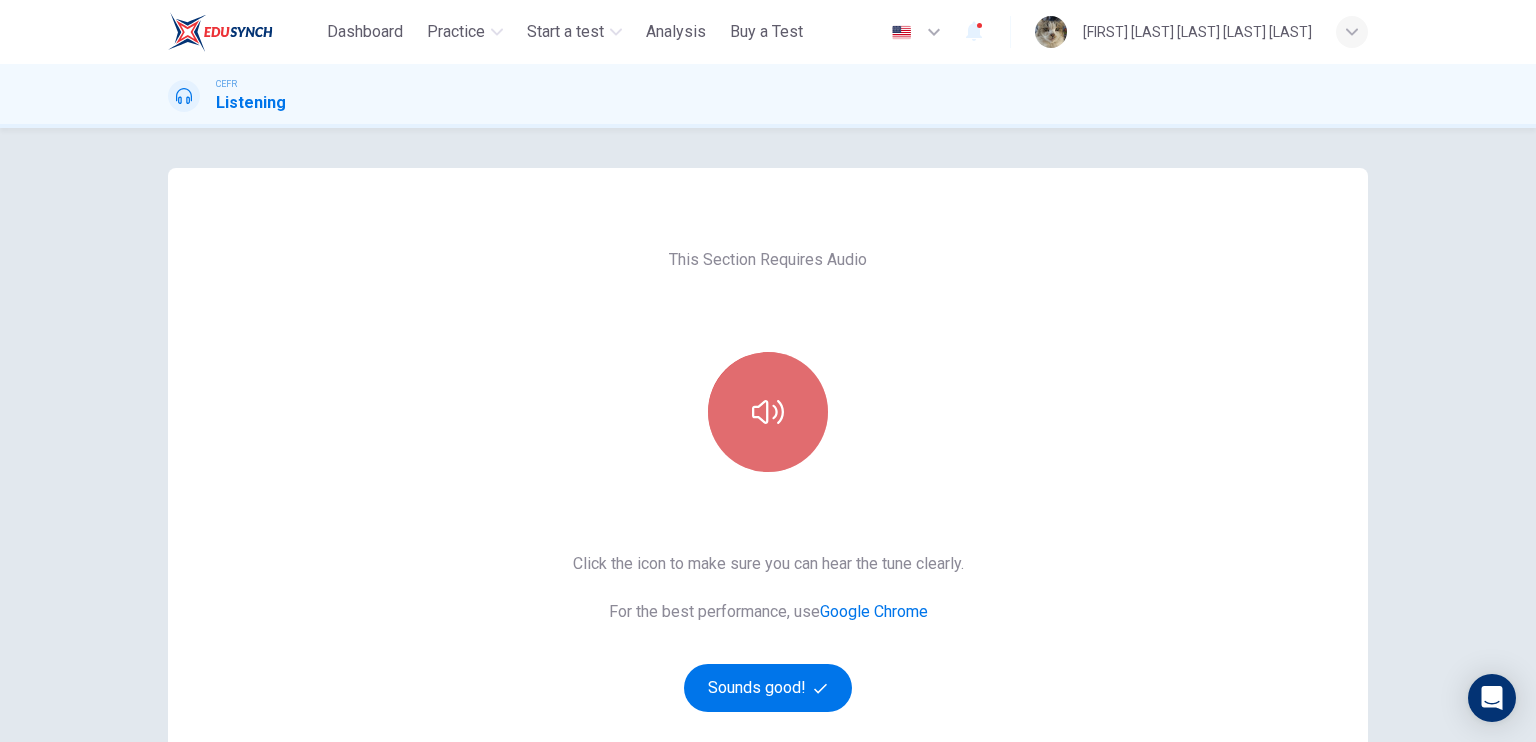 click 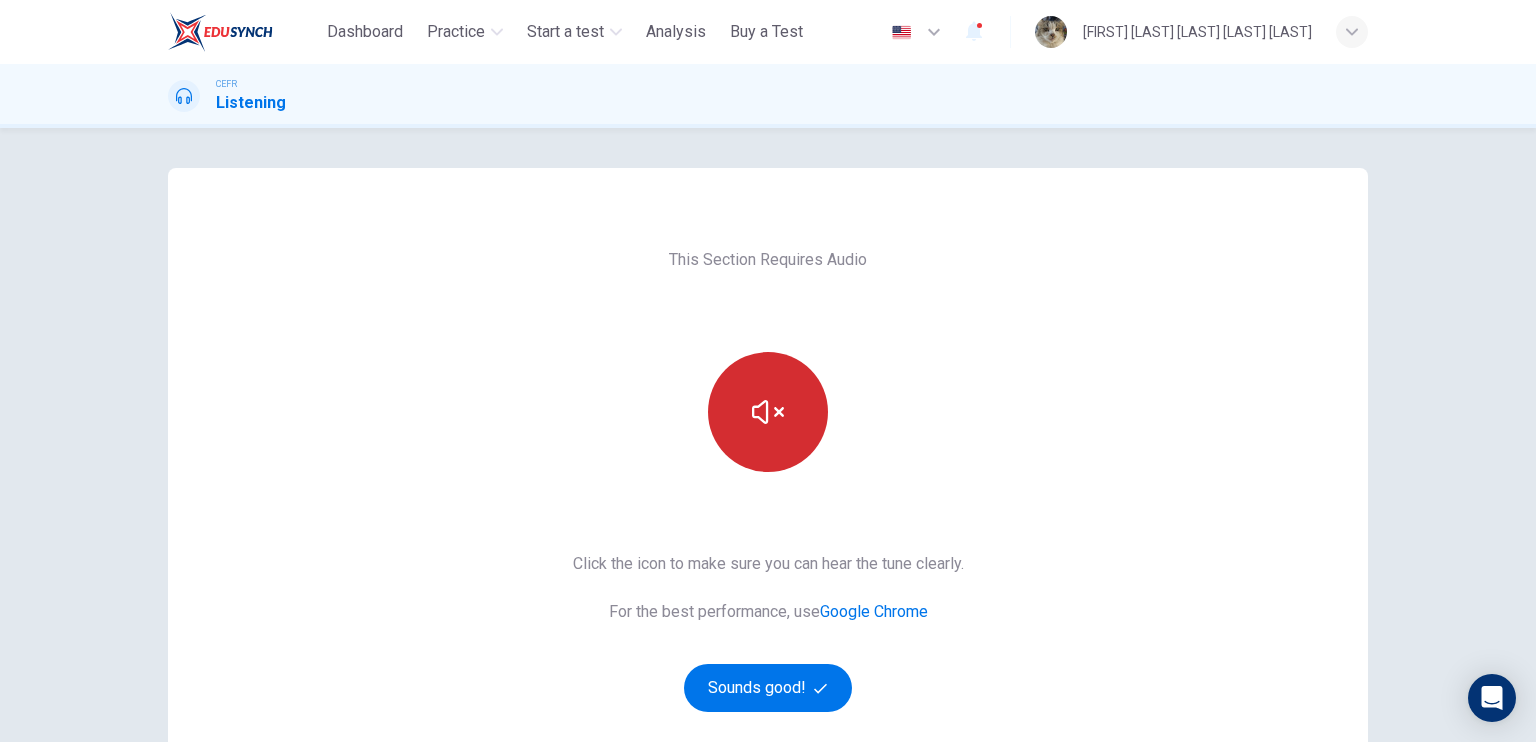 type 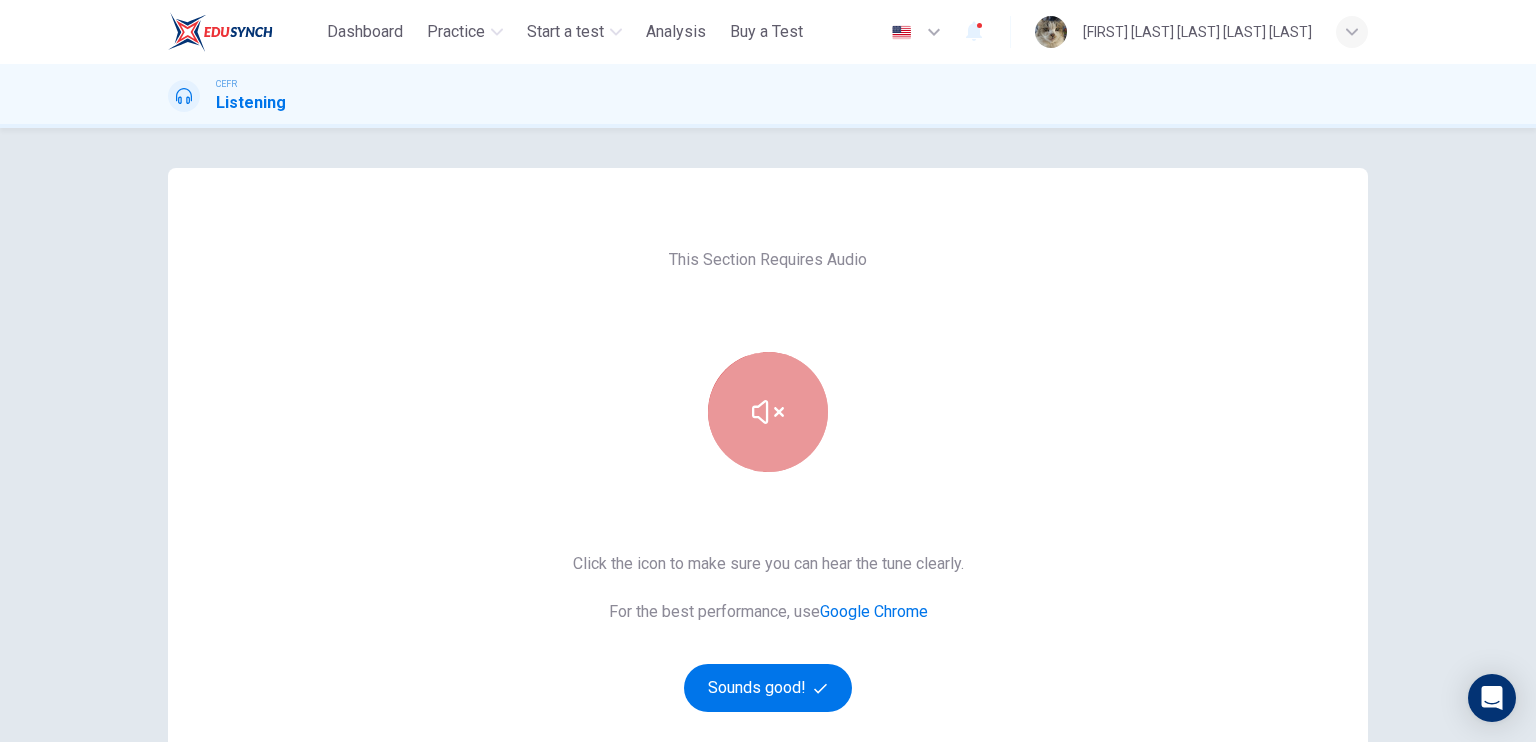 click 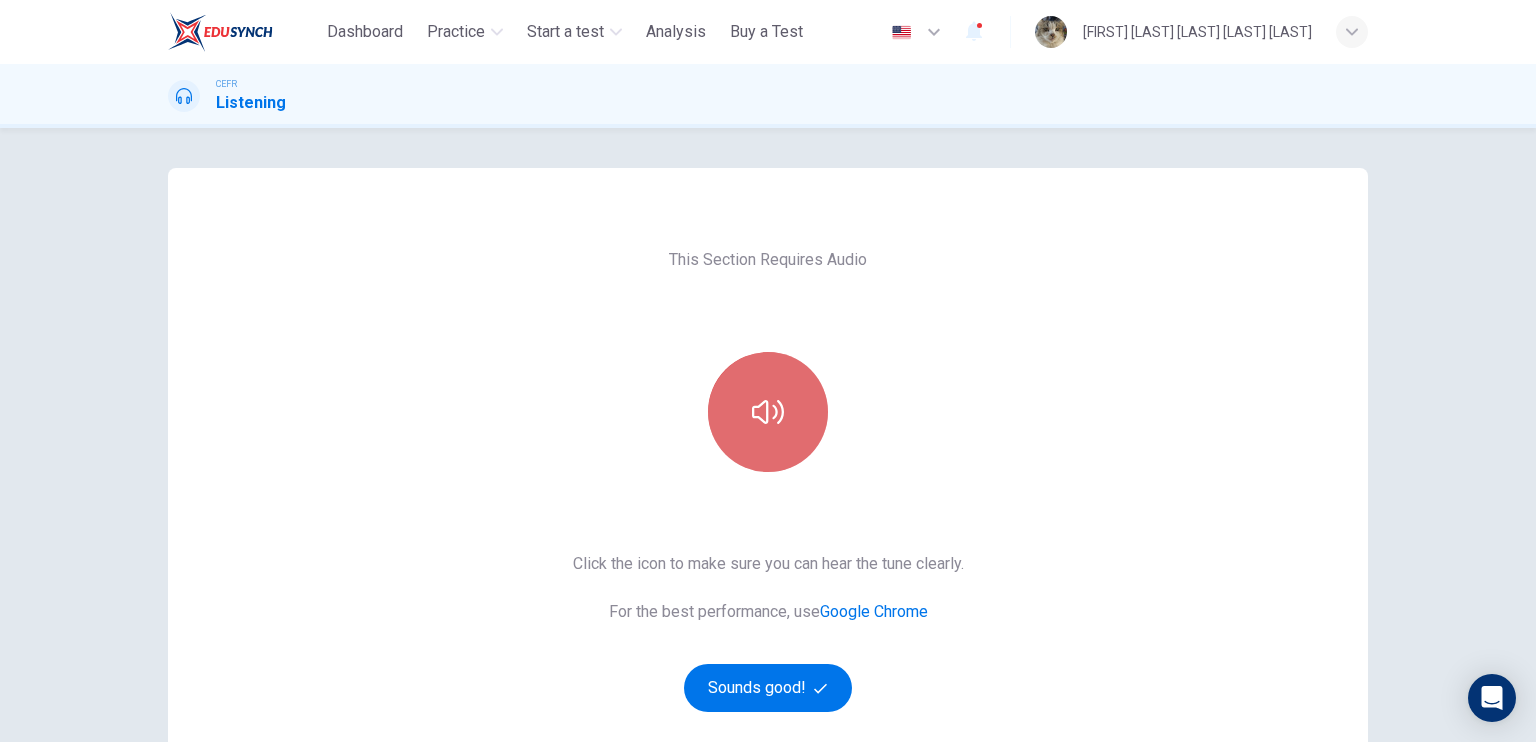 click 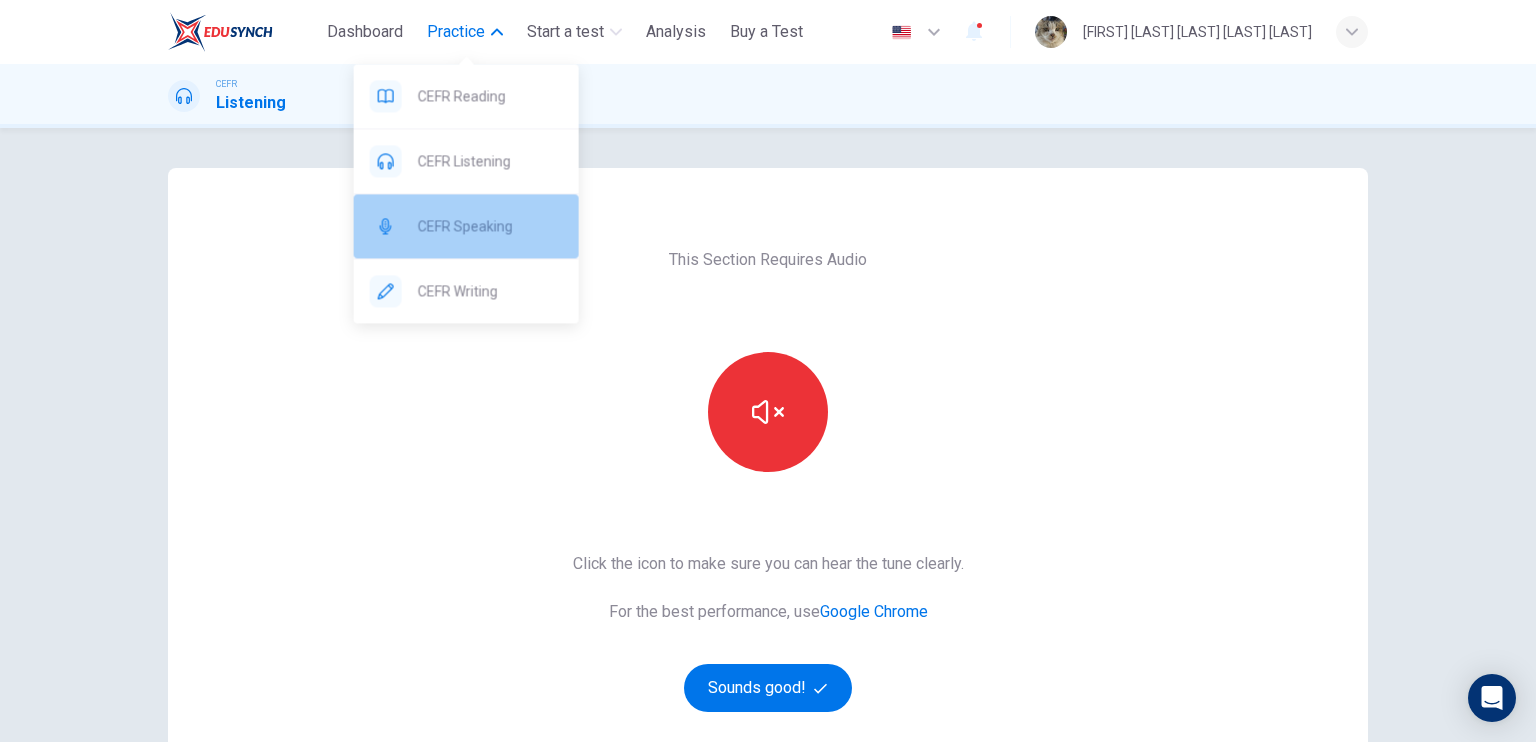 click on "CEFR Speaking" at bounding box center [490, 226] 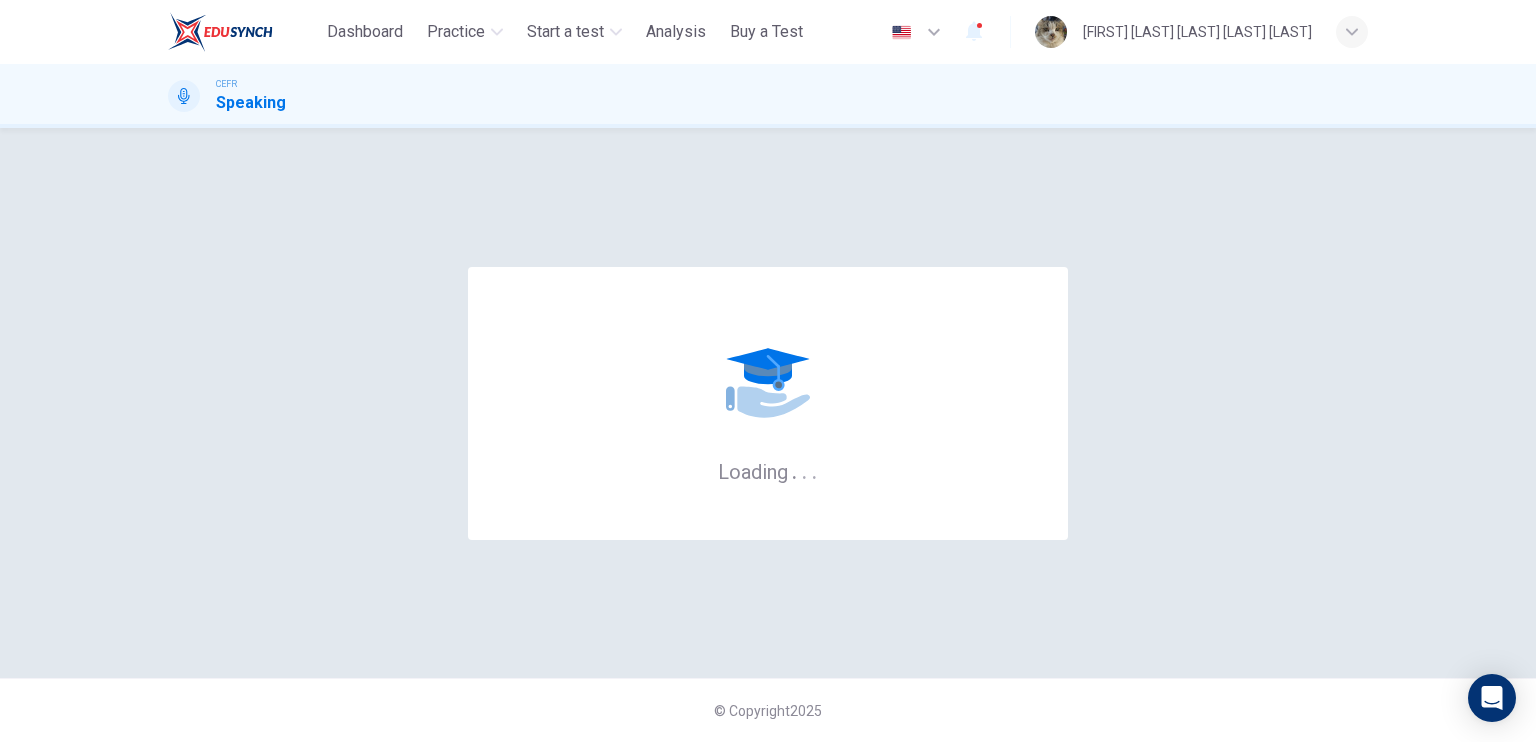 scroll, scrollTop: 0, scrollLeft: 0, axis: both 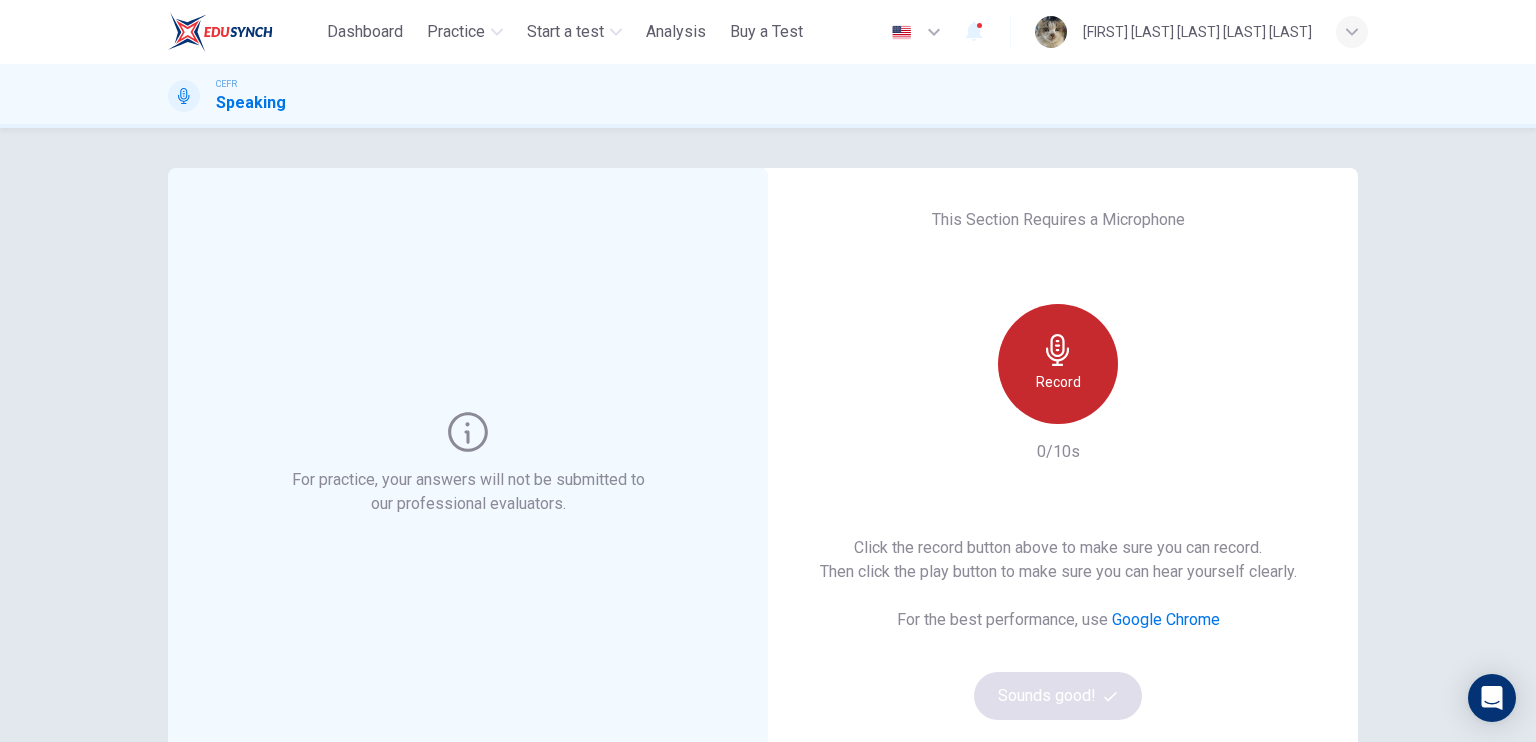 click on "Record" at bounding box center (1058, 364) 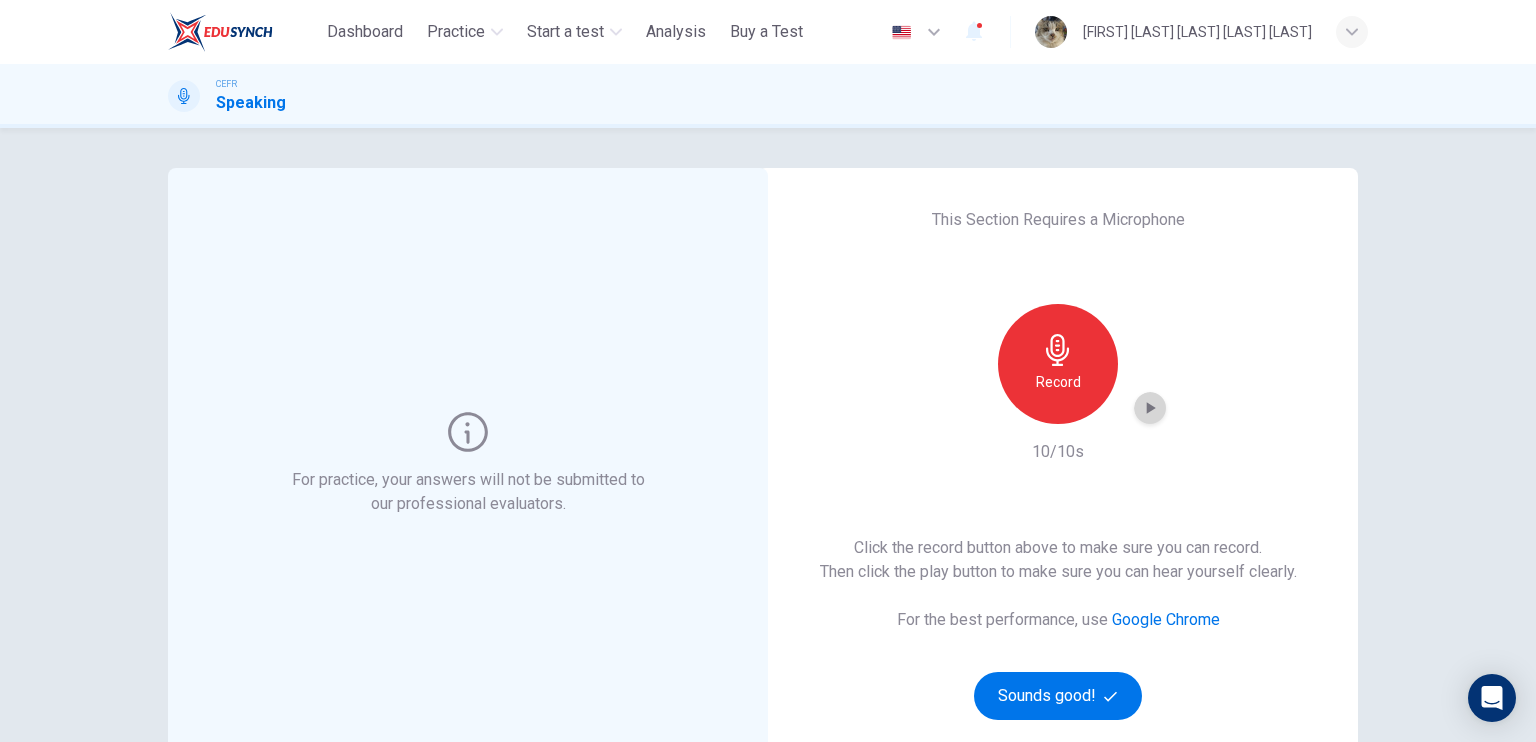 click 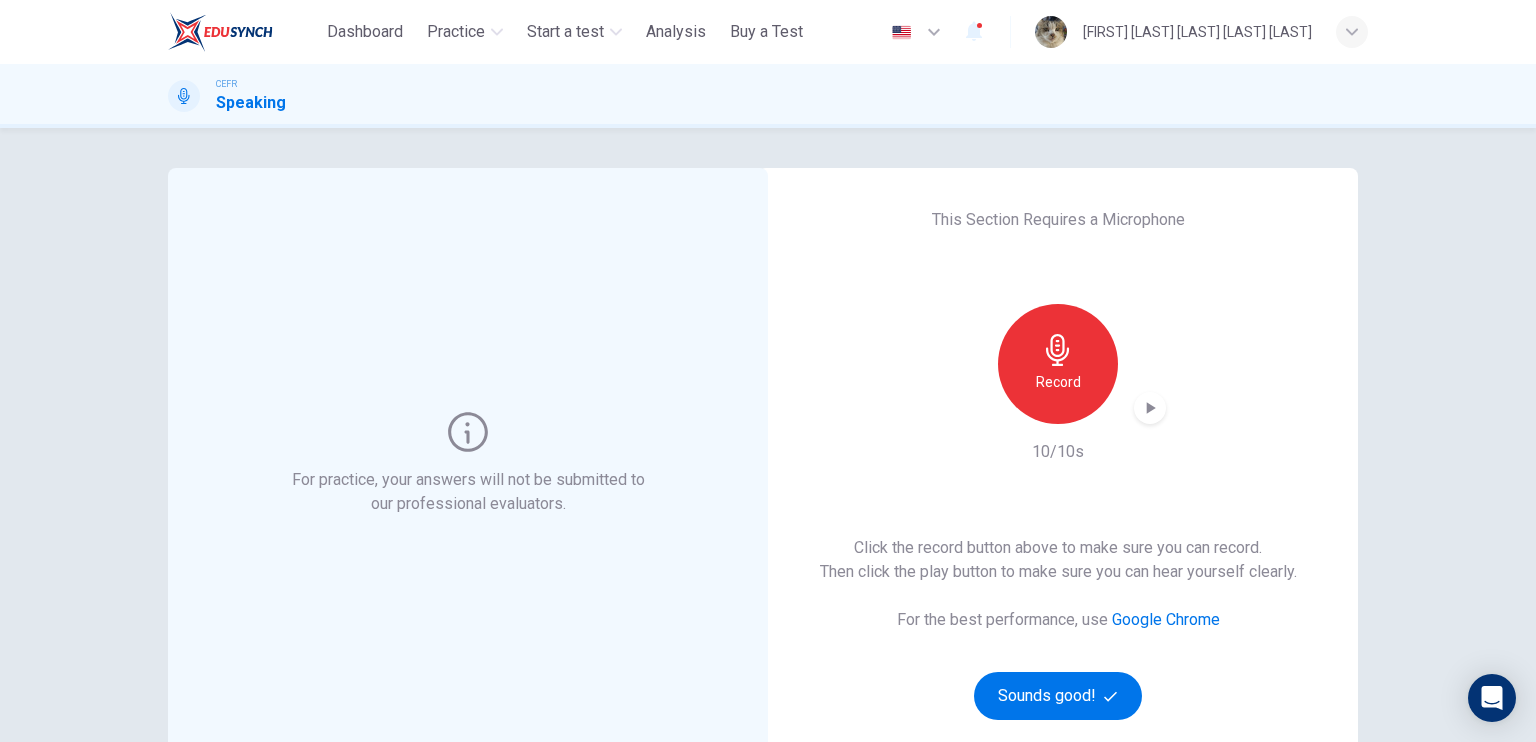 click on "Record" at bounding box center [1058, 364] 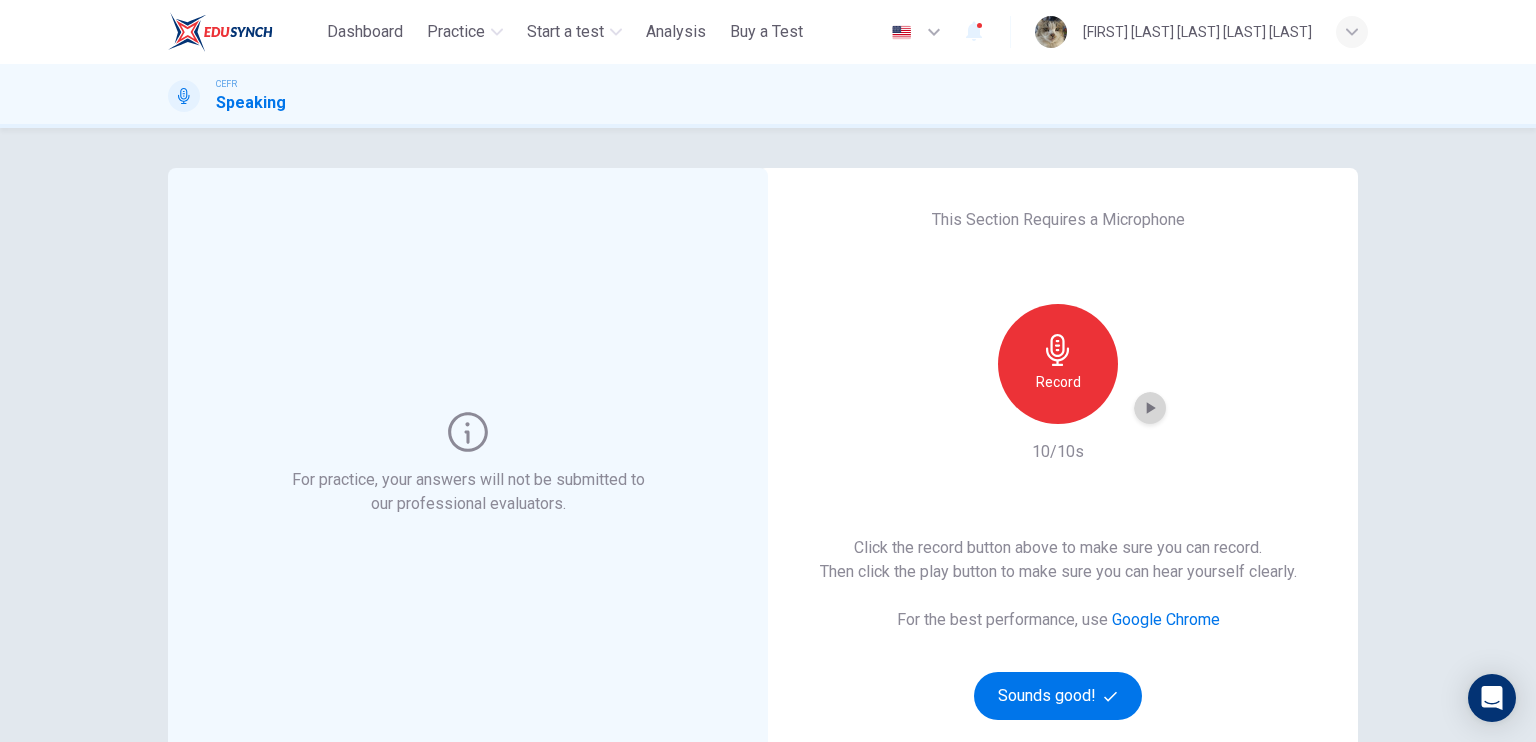 click 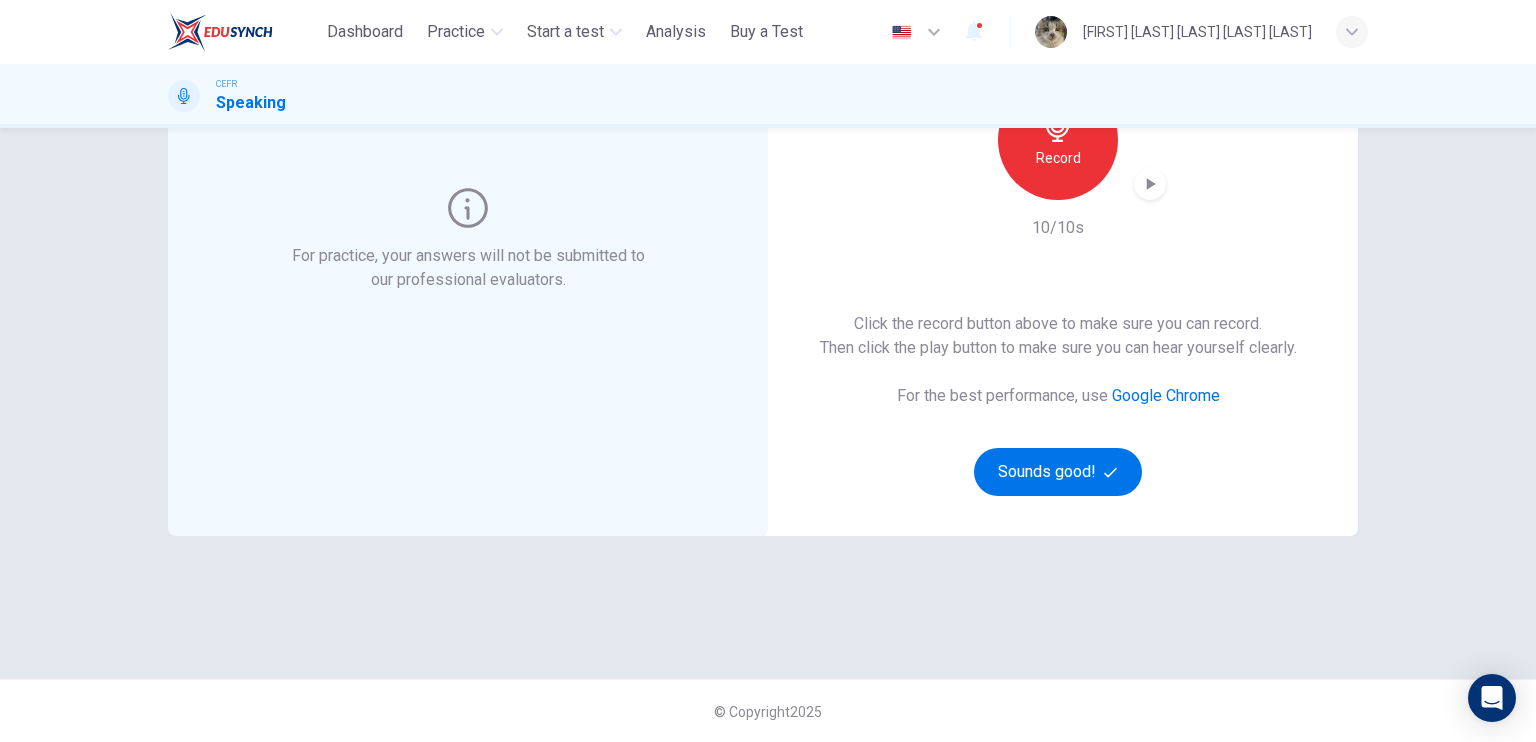 scroll, scrollTop: 0, scrollLeft: 0, axis: both 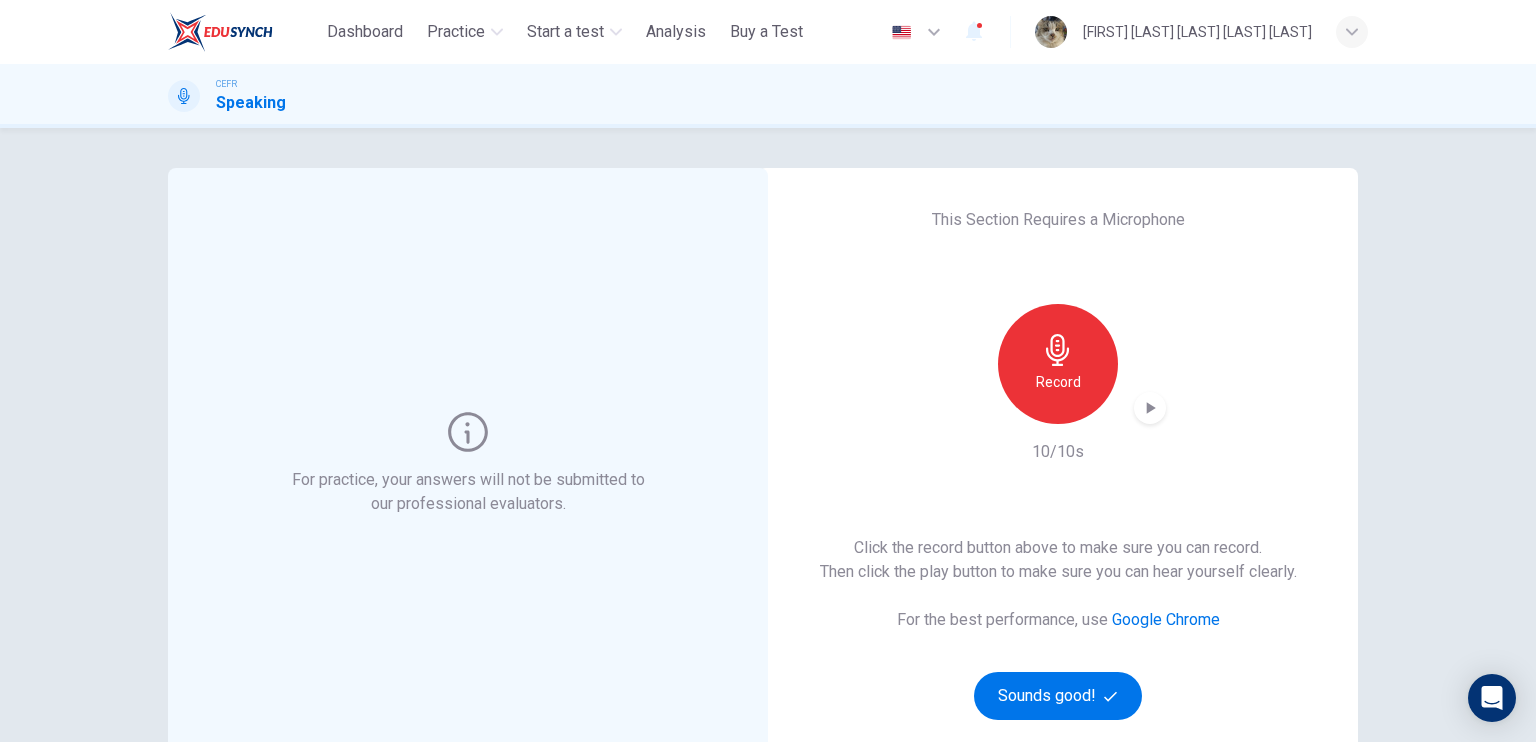click on "Record" at bounding box center (1058, 364) 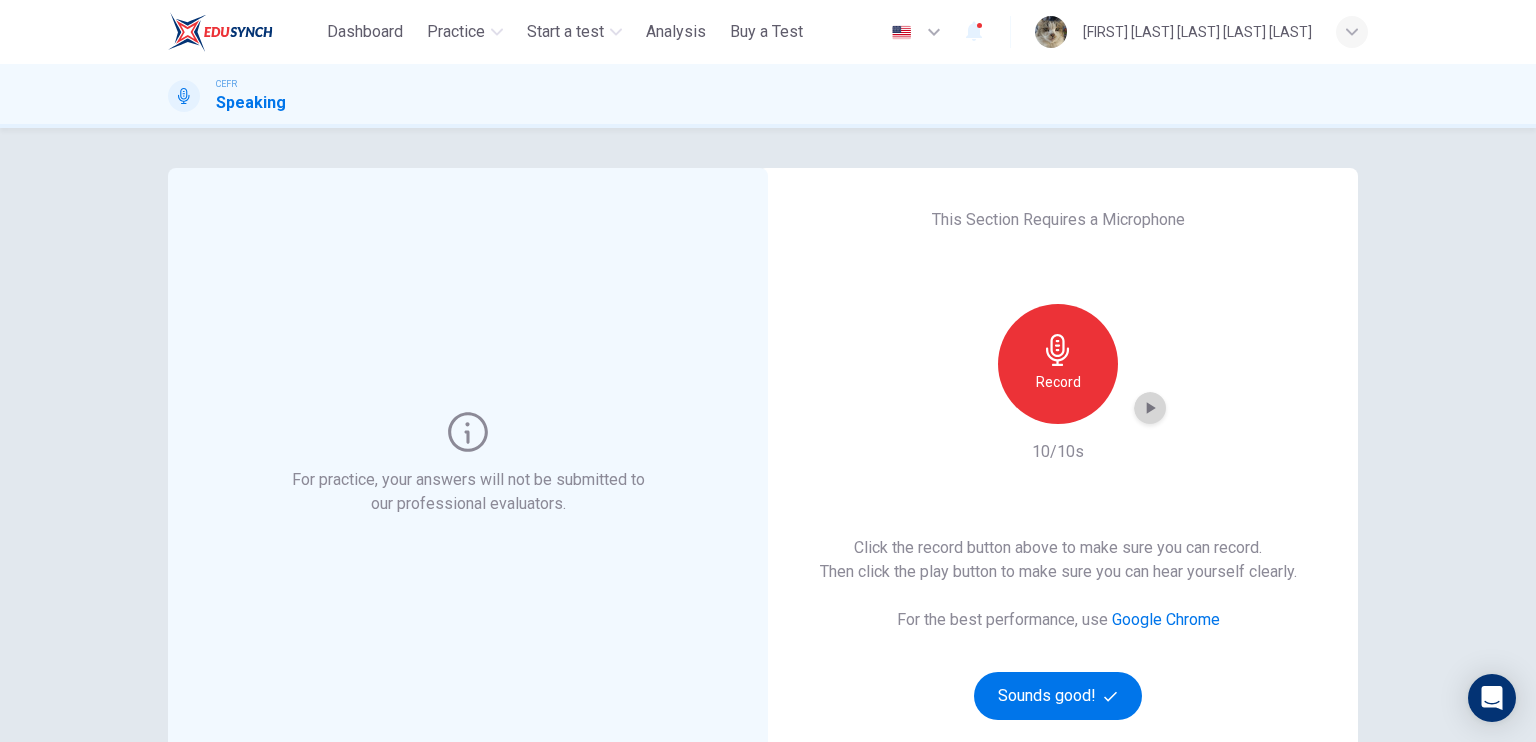 click at bounding box center (1150, 408) 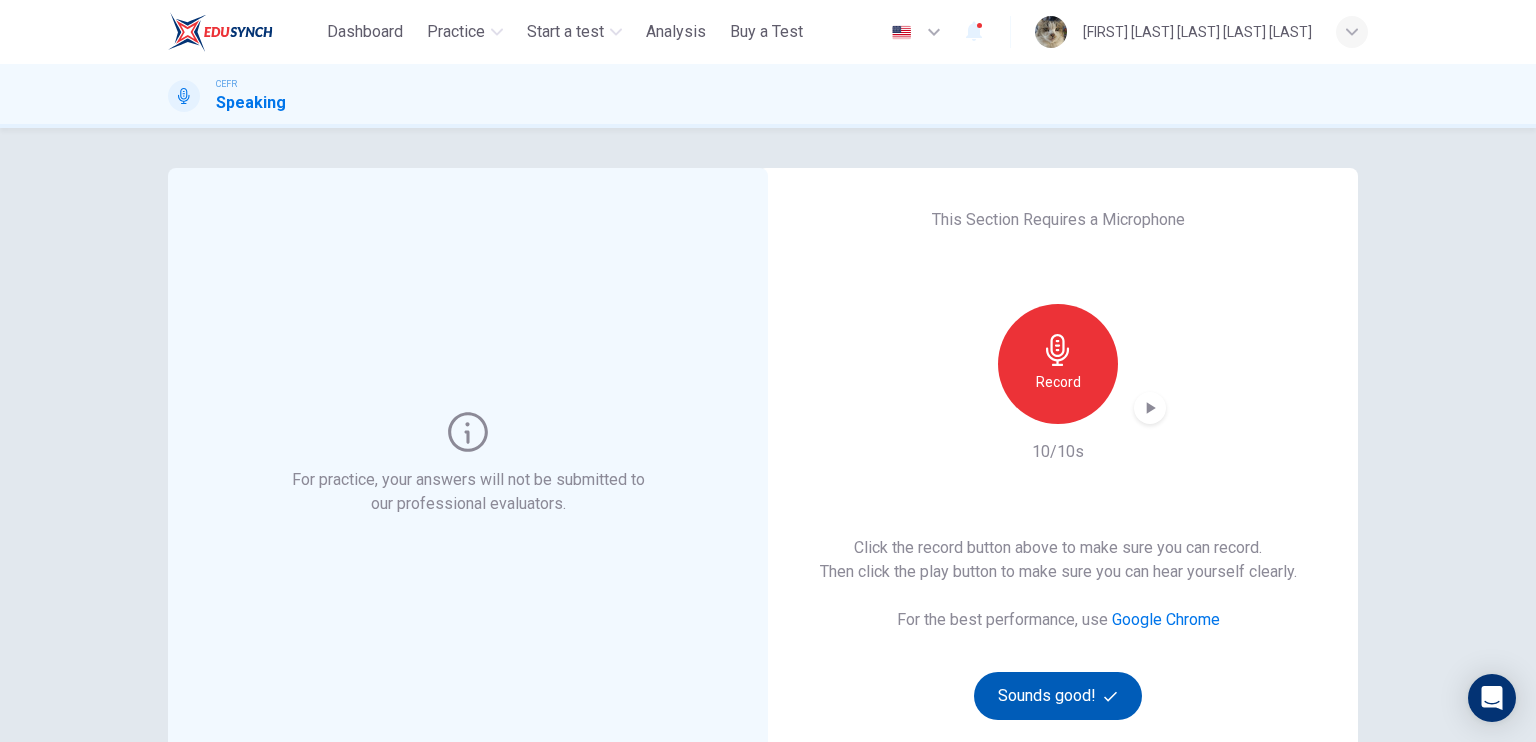click on "Sounds good!" at bounding box center (1058, 696) 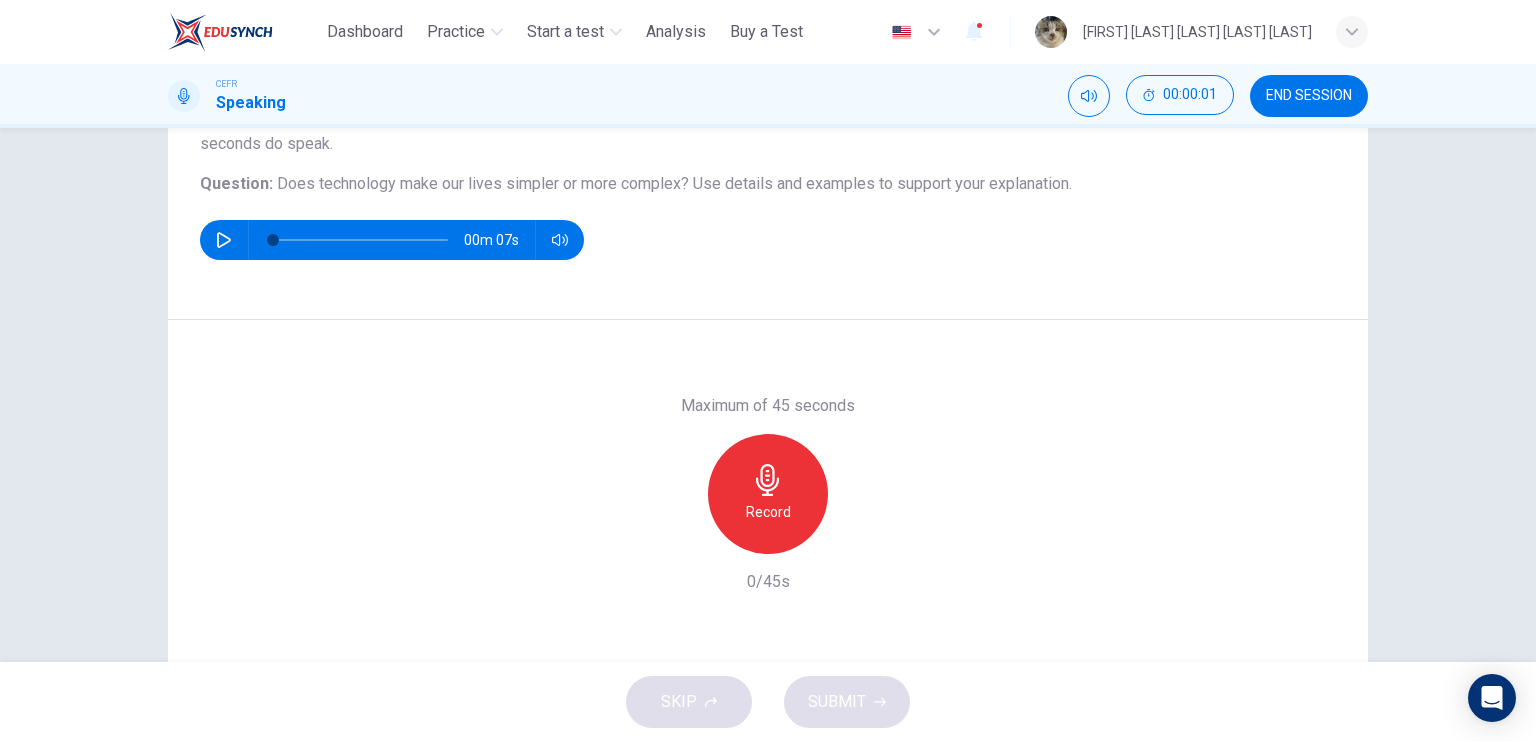 scroll, scrollTop: 198, scrollLeft: 0, axis: vertical 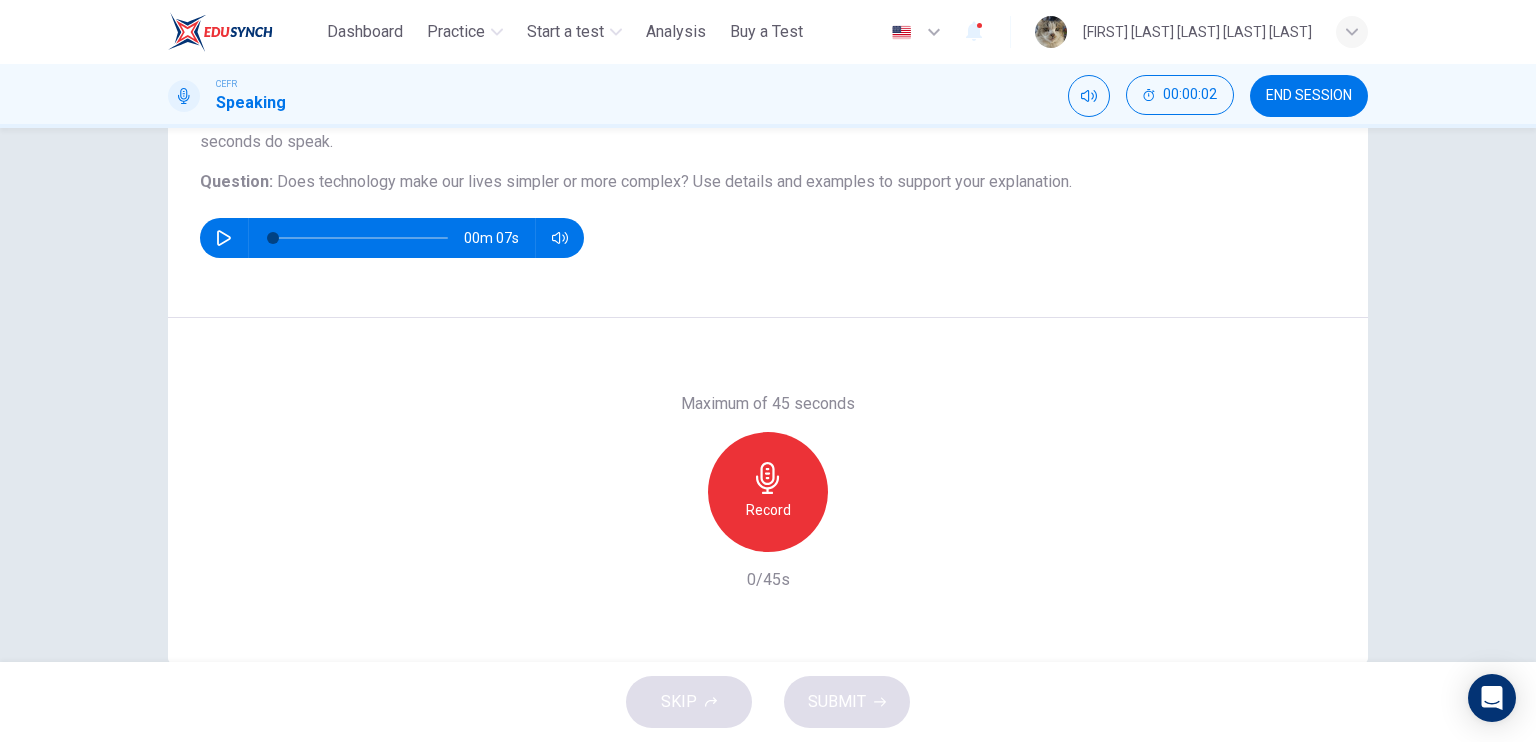 click 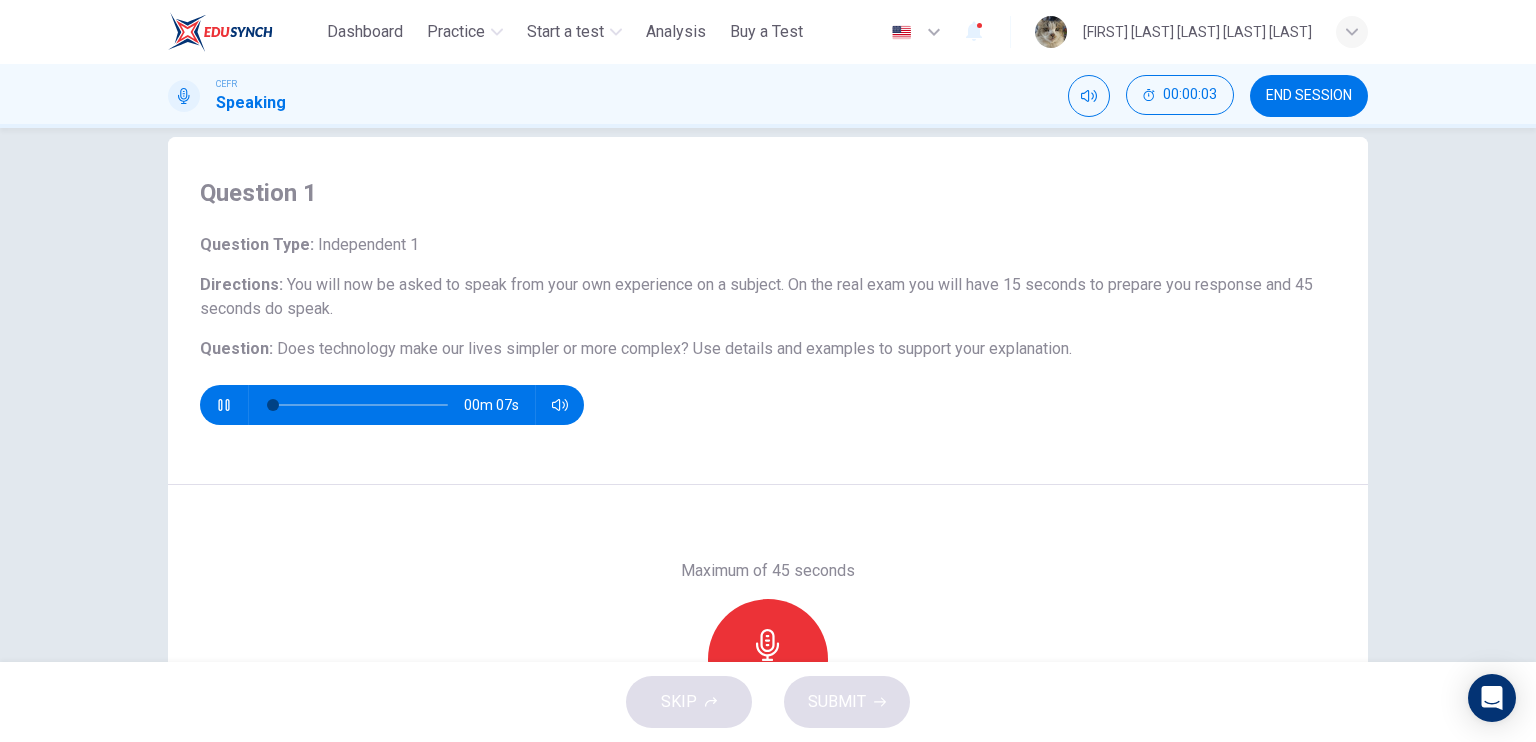 scroll, scrollTop: 16, scrollLeft: 0, axis: vertical 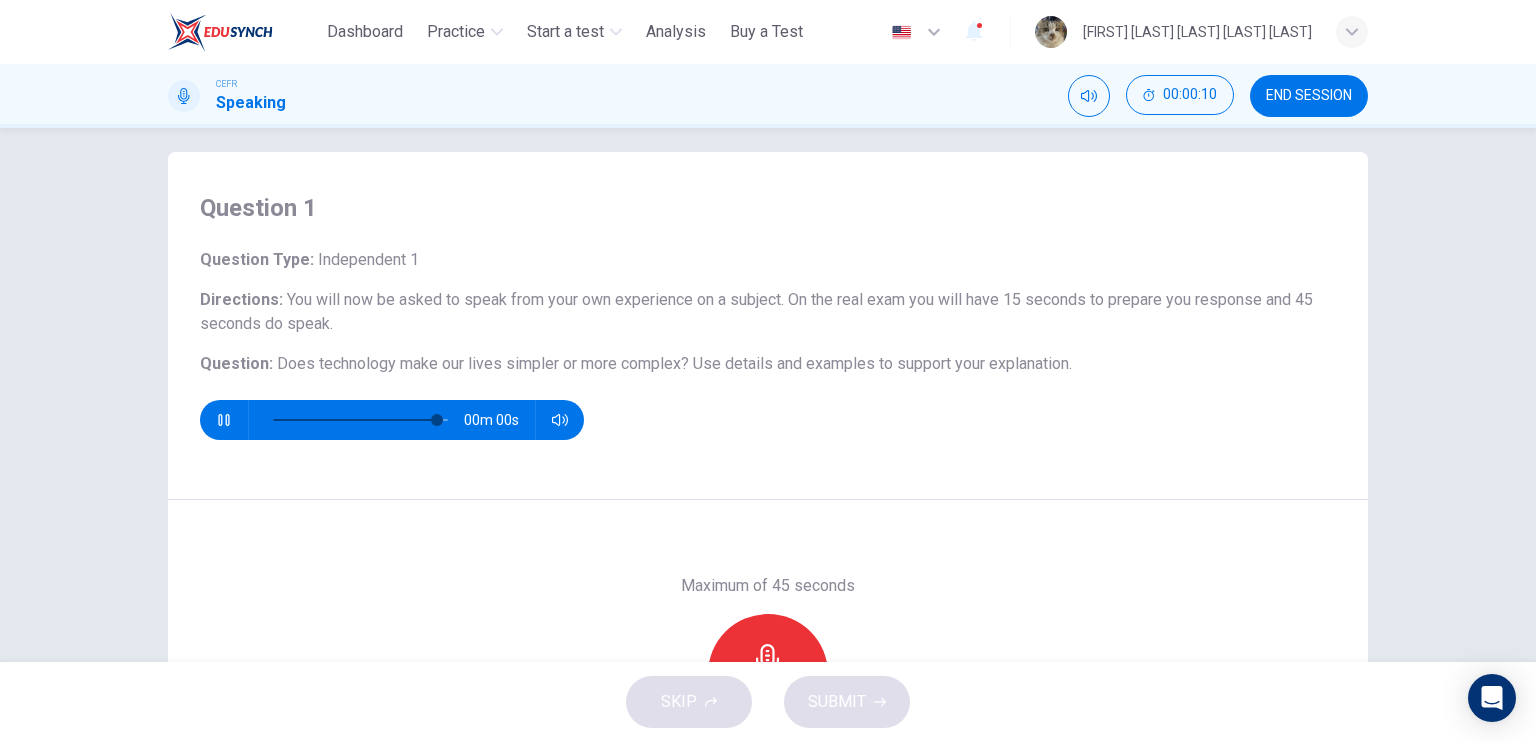 type on "*" 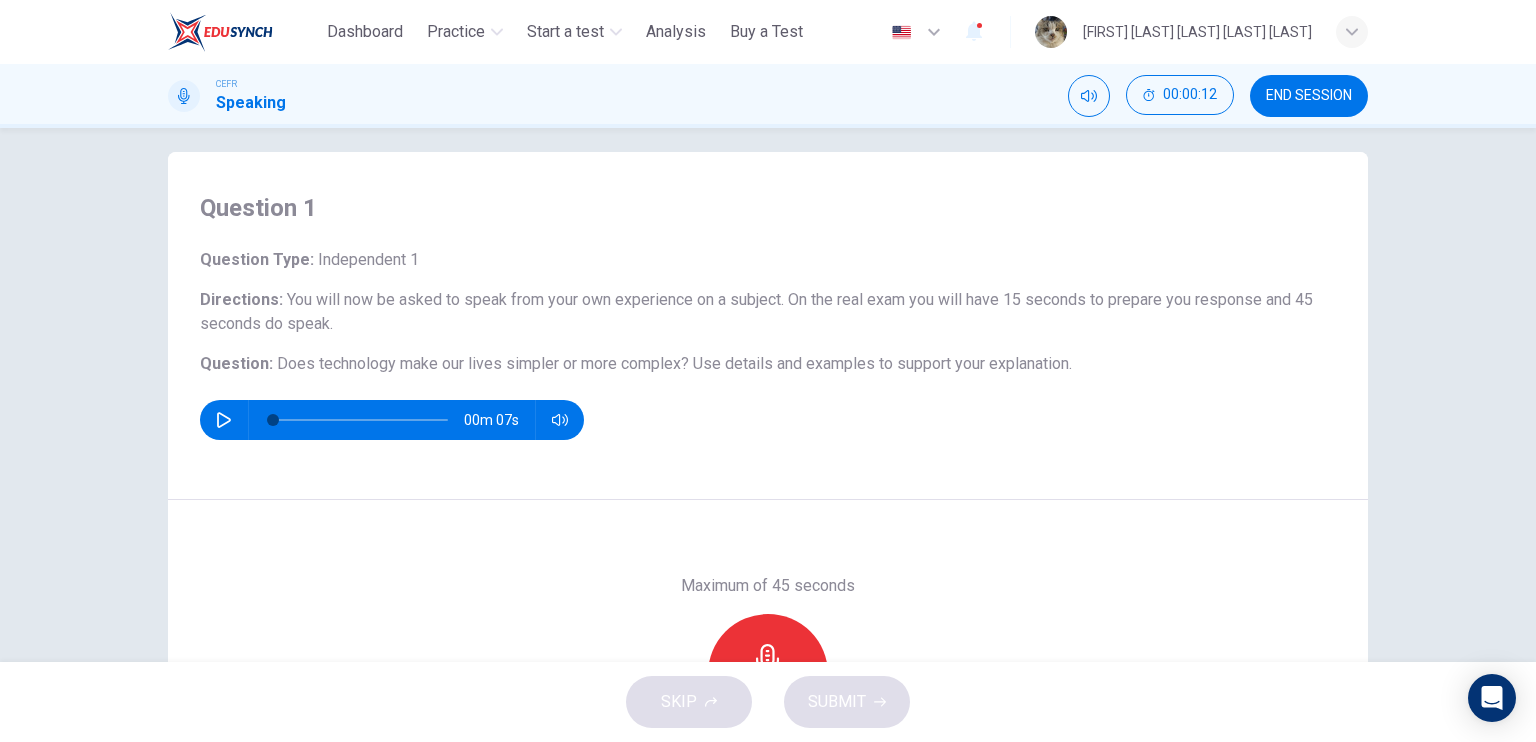 scroll, scrollTop: 132, scrollLeft: 0, axis: vertical 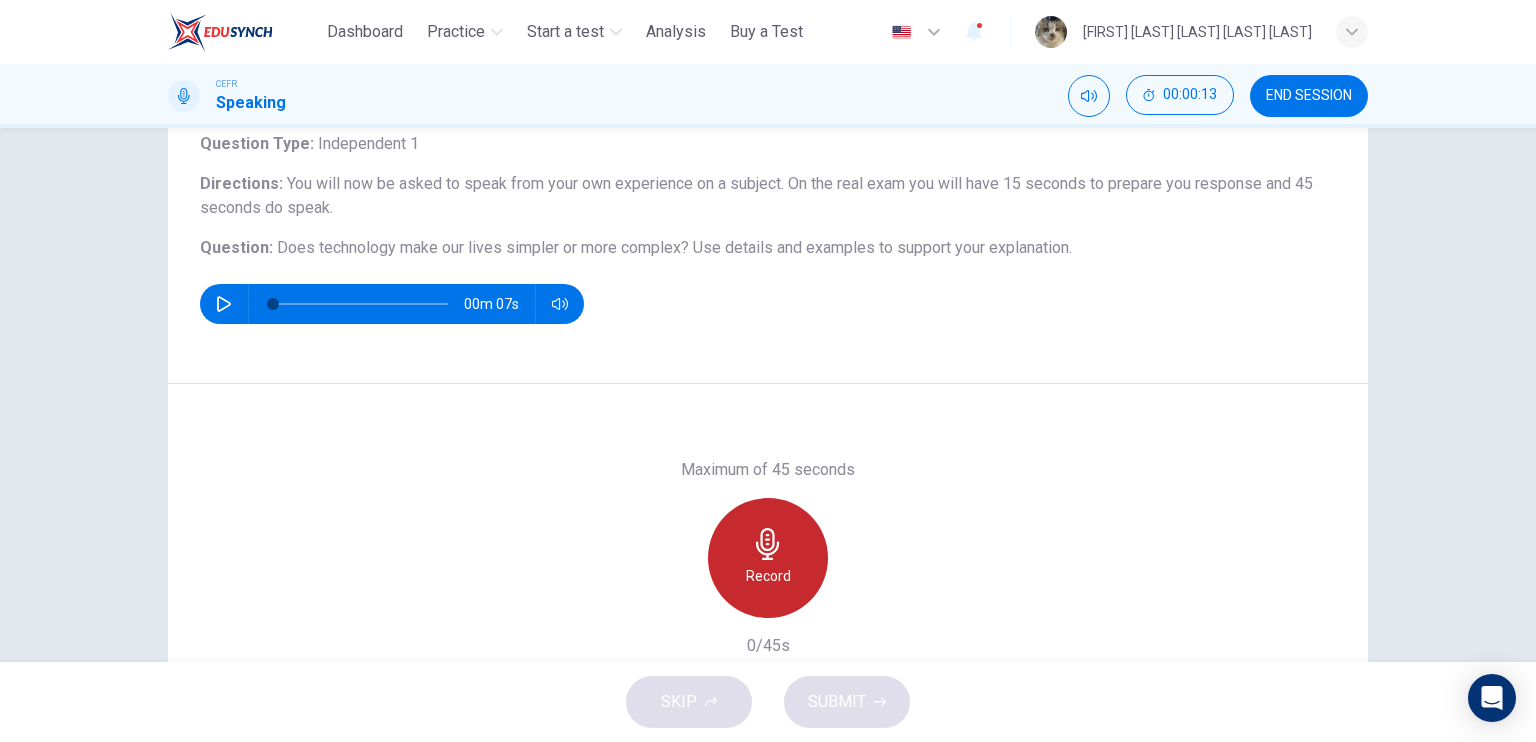 click on "Record" at bounding box center (768, 558) 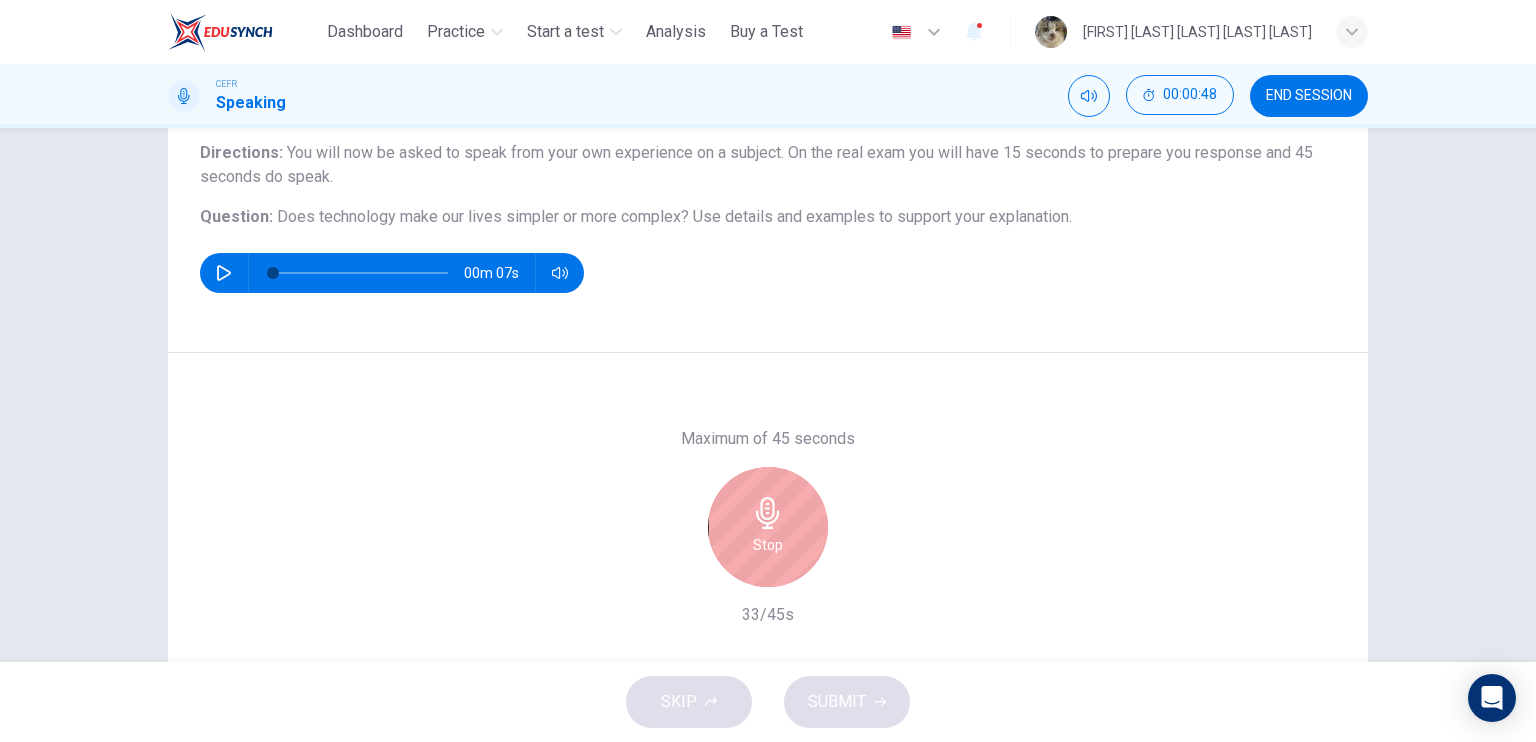 scroll, scrollTop: 240, scrollLeft: 0, axis: vertical 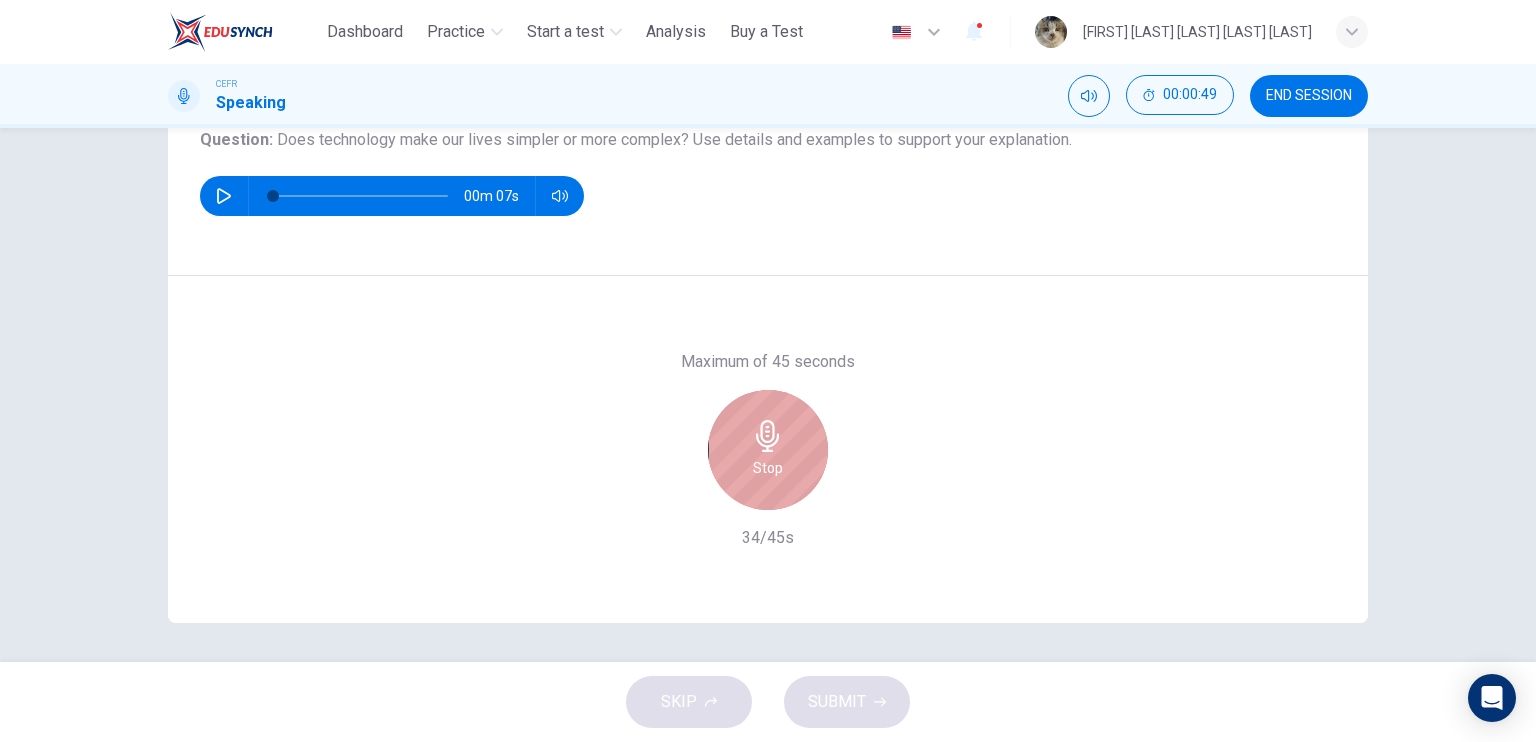 click 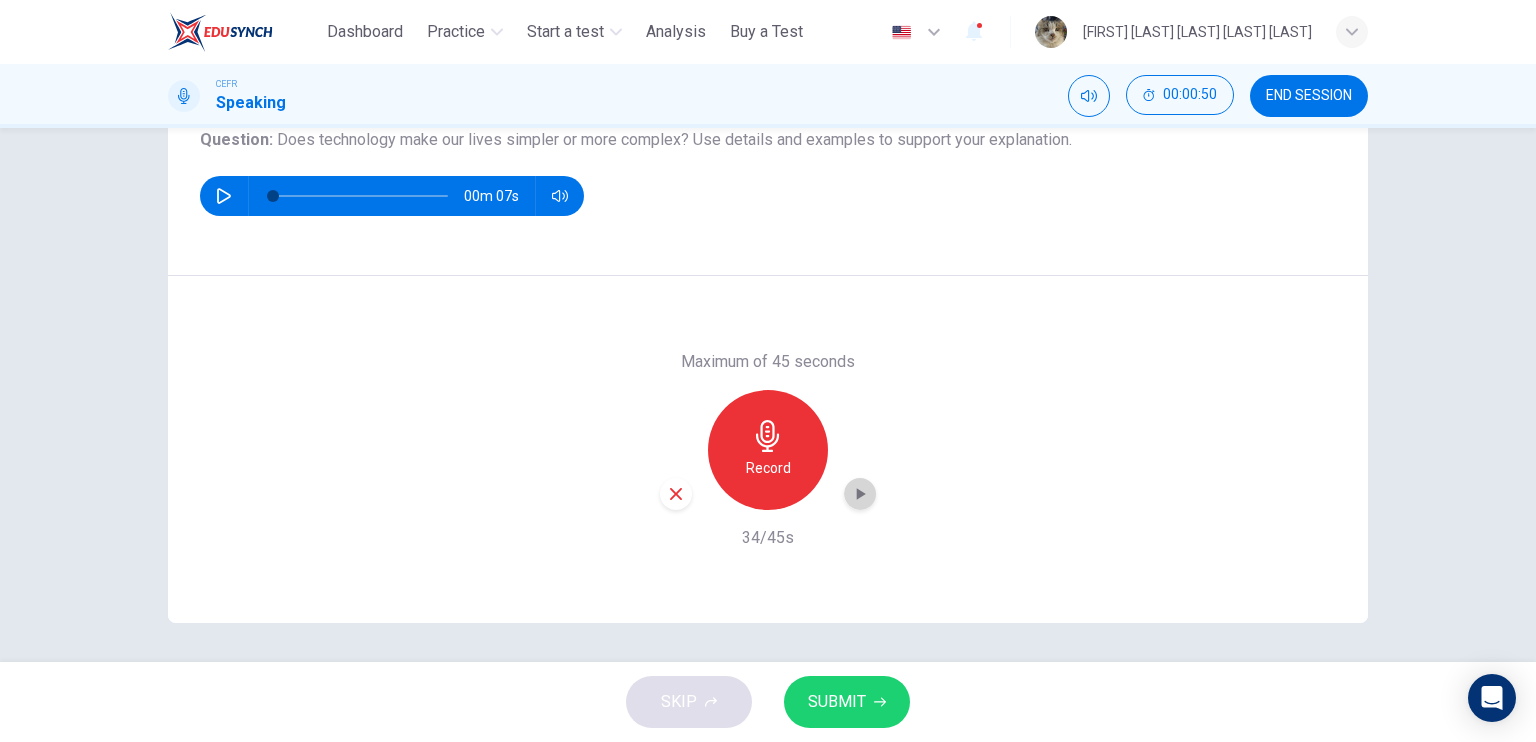 click 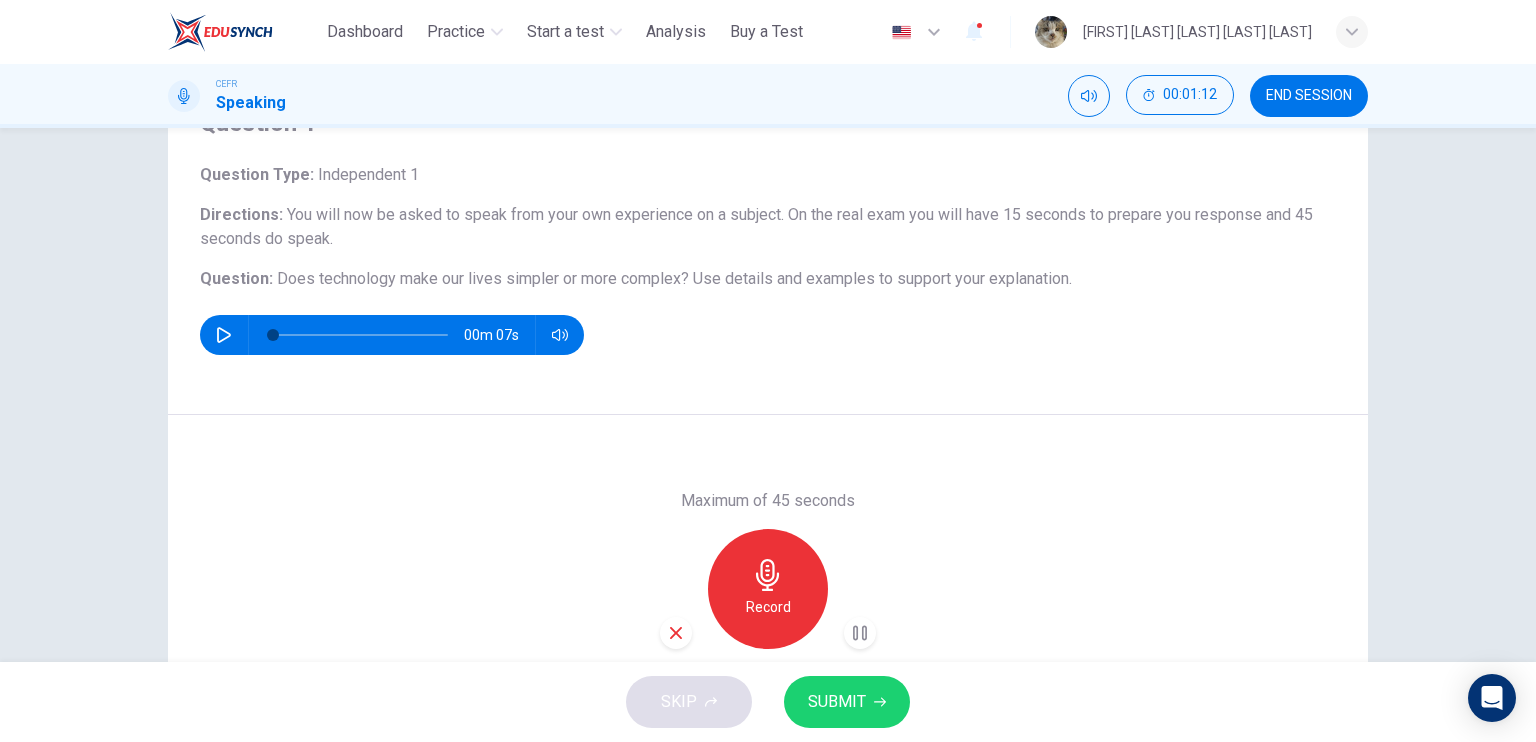 scroll, scrollTop: 240, scrollLeft: 0, axis: vertical 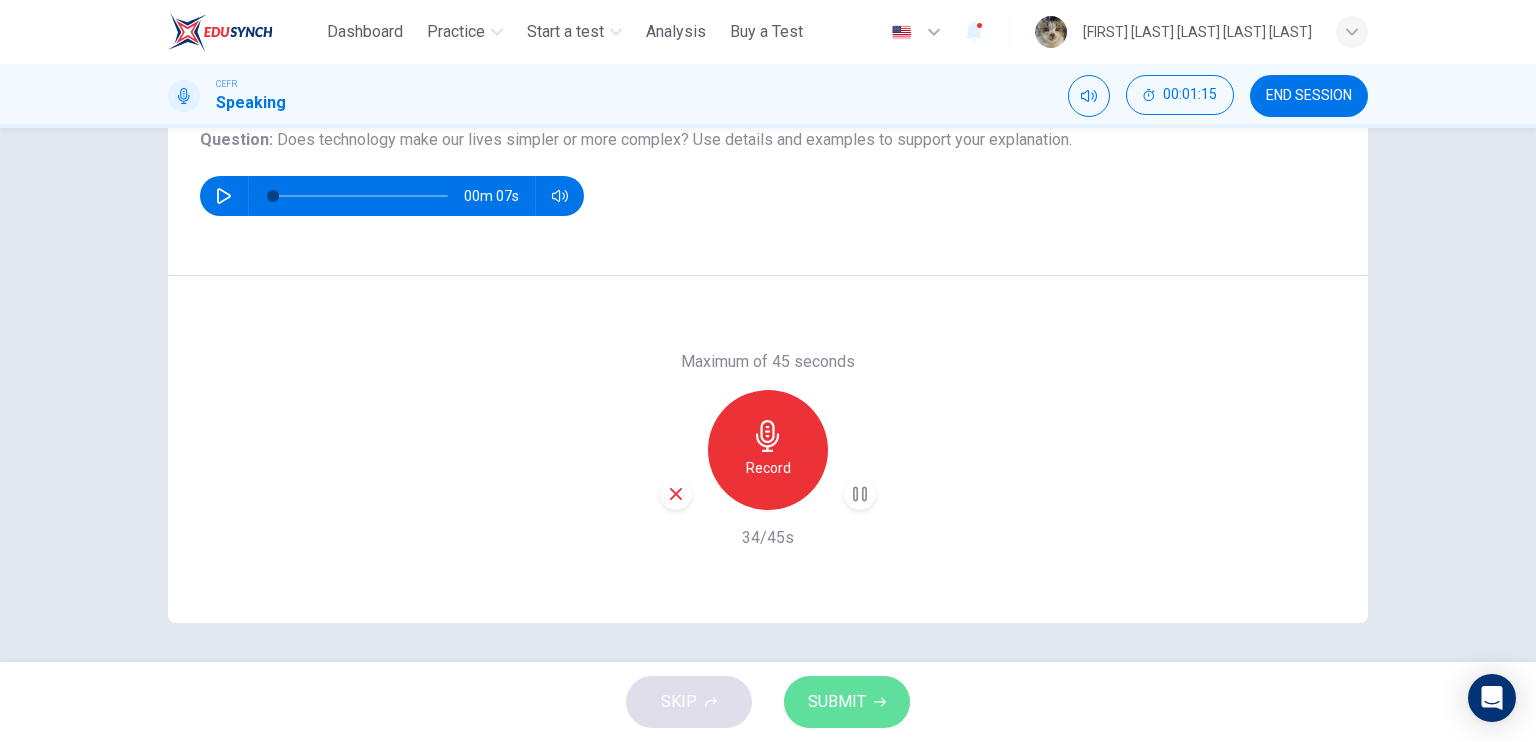 click on "SUBMIT" at bounding box center [837, 702] 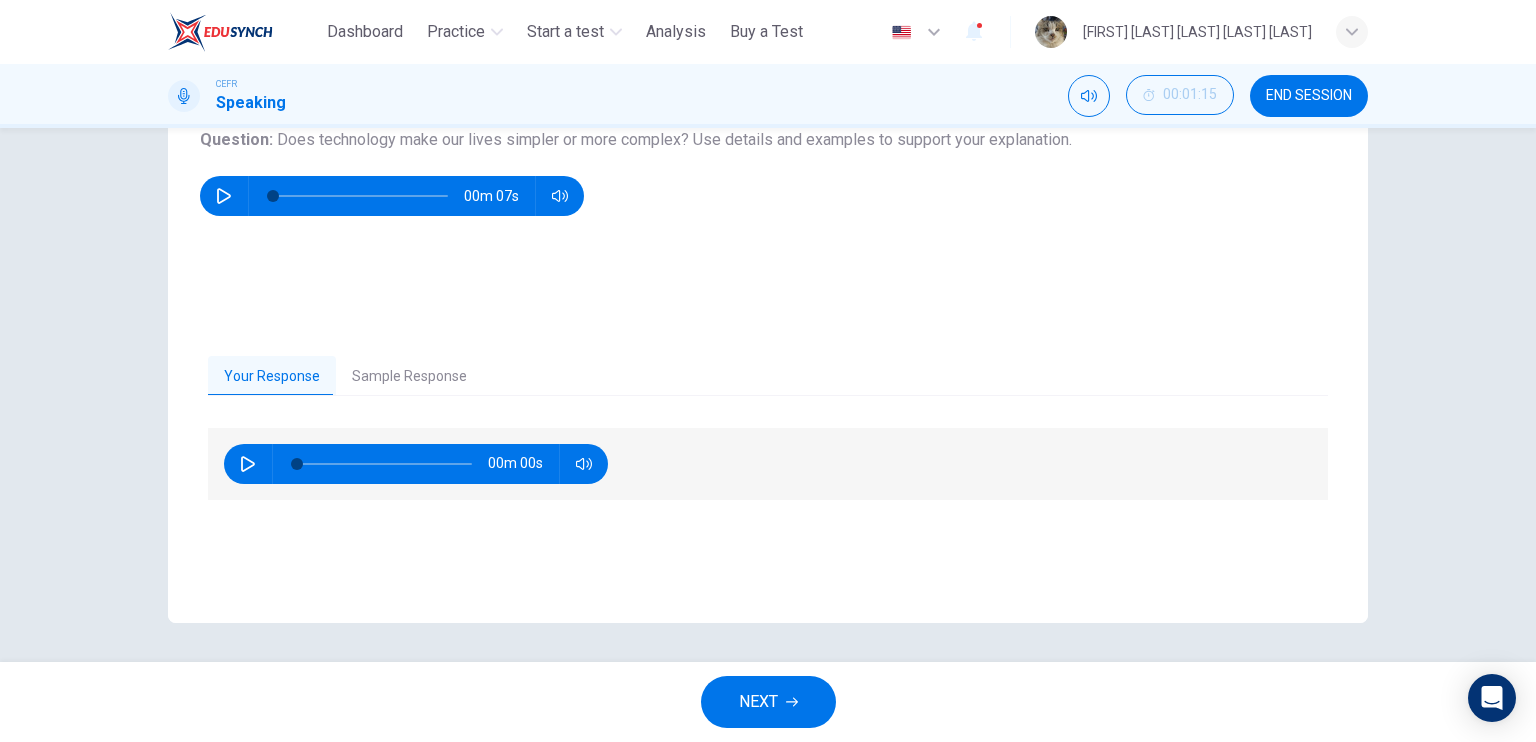 scroll, scrollTop: 0, scrollLeft: 0, axis: both 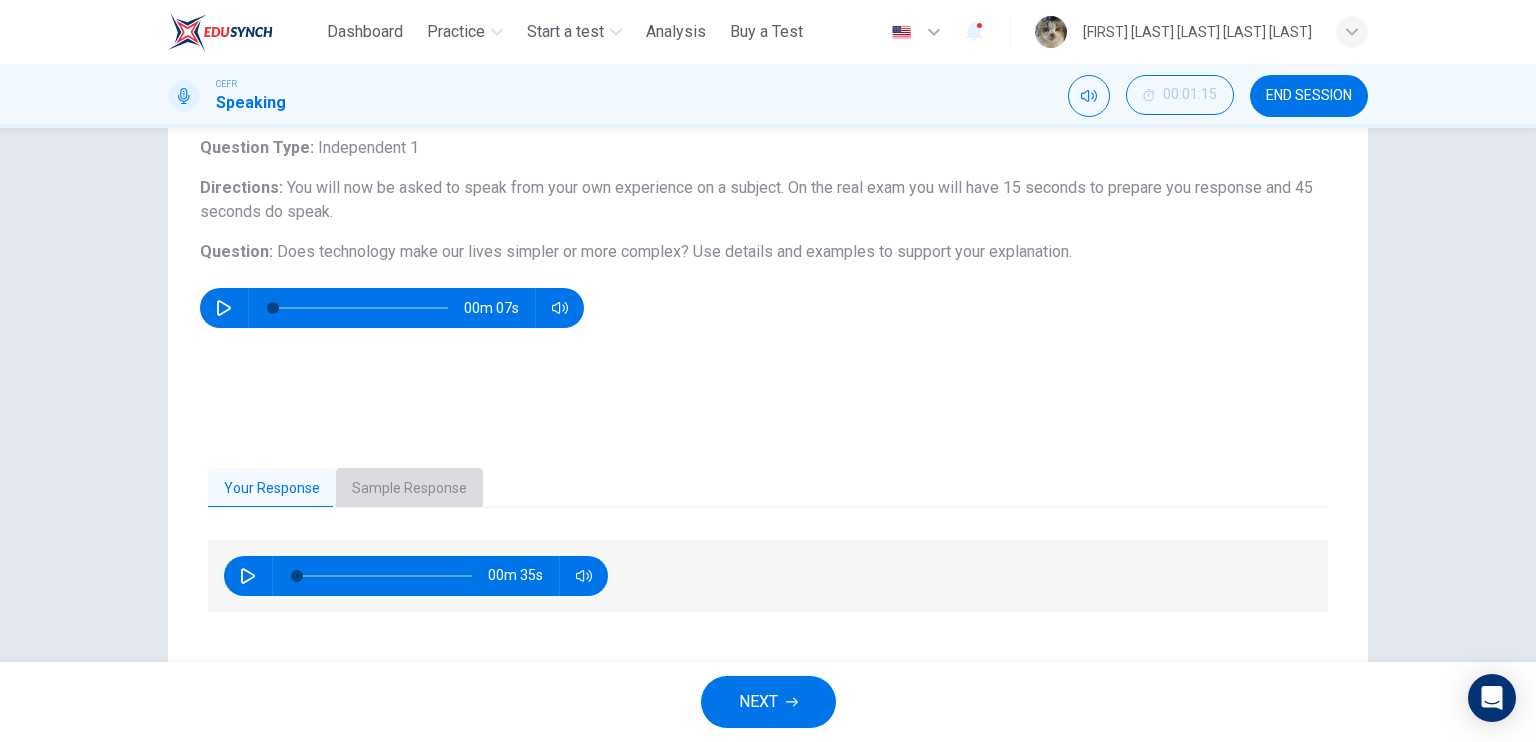 click on "Sample Response" at bounding box center [409, 489] 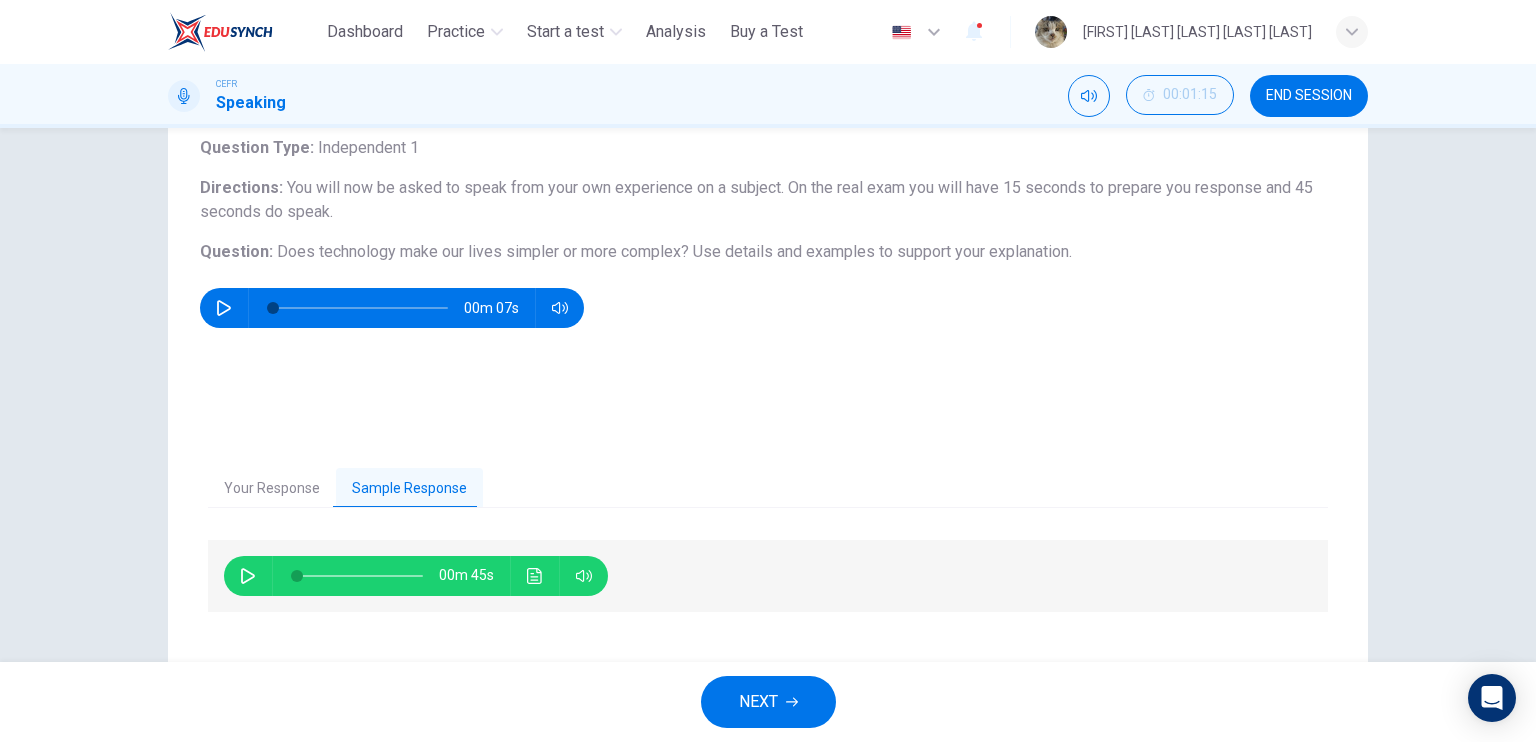 scroll, scrollTop: 240, scrollLeft: 0, axis: vertical 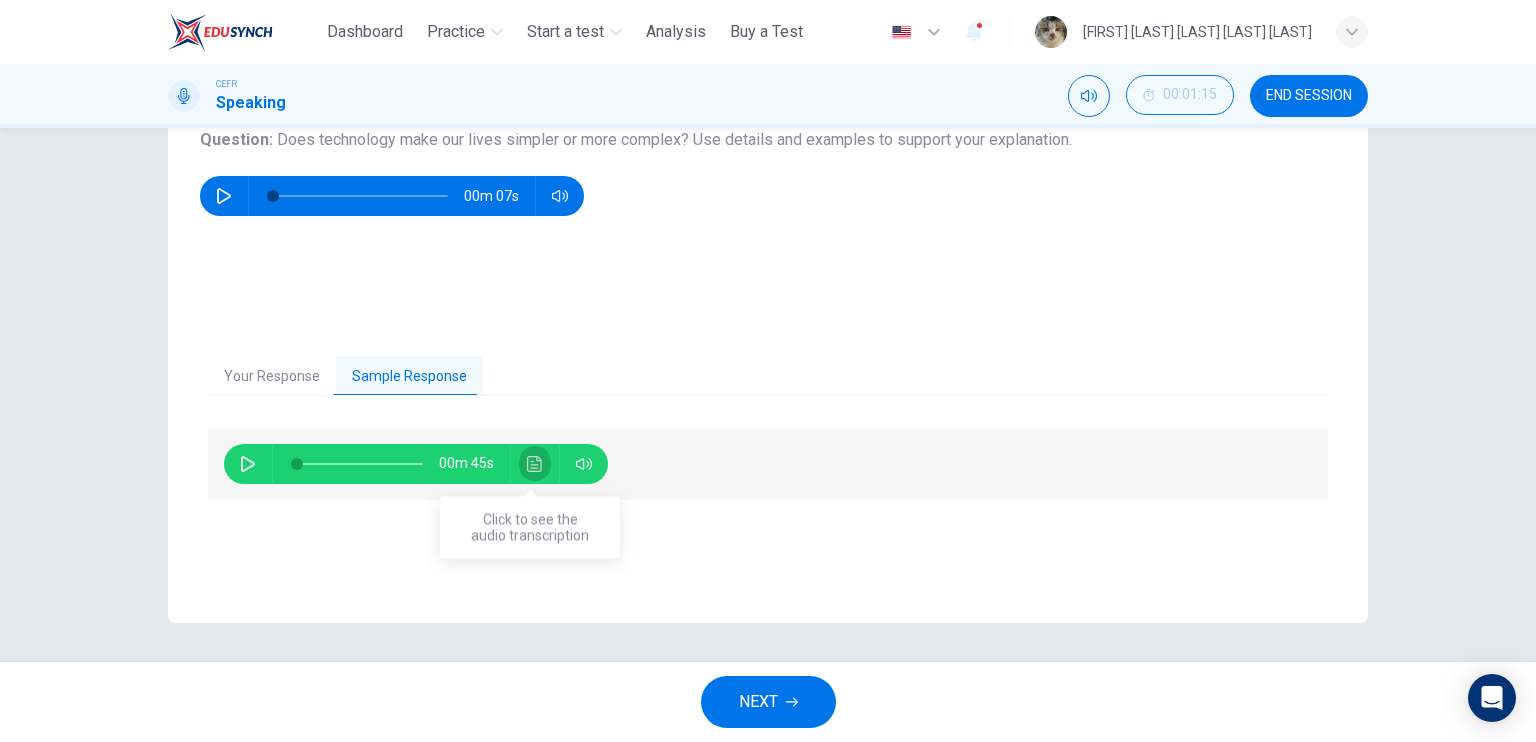 click at bounding box center (535, 464) 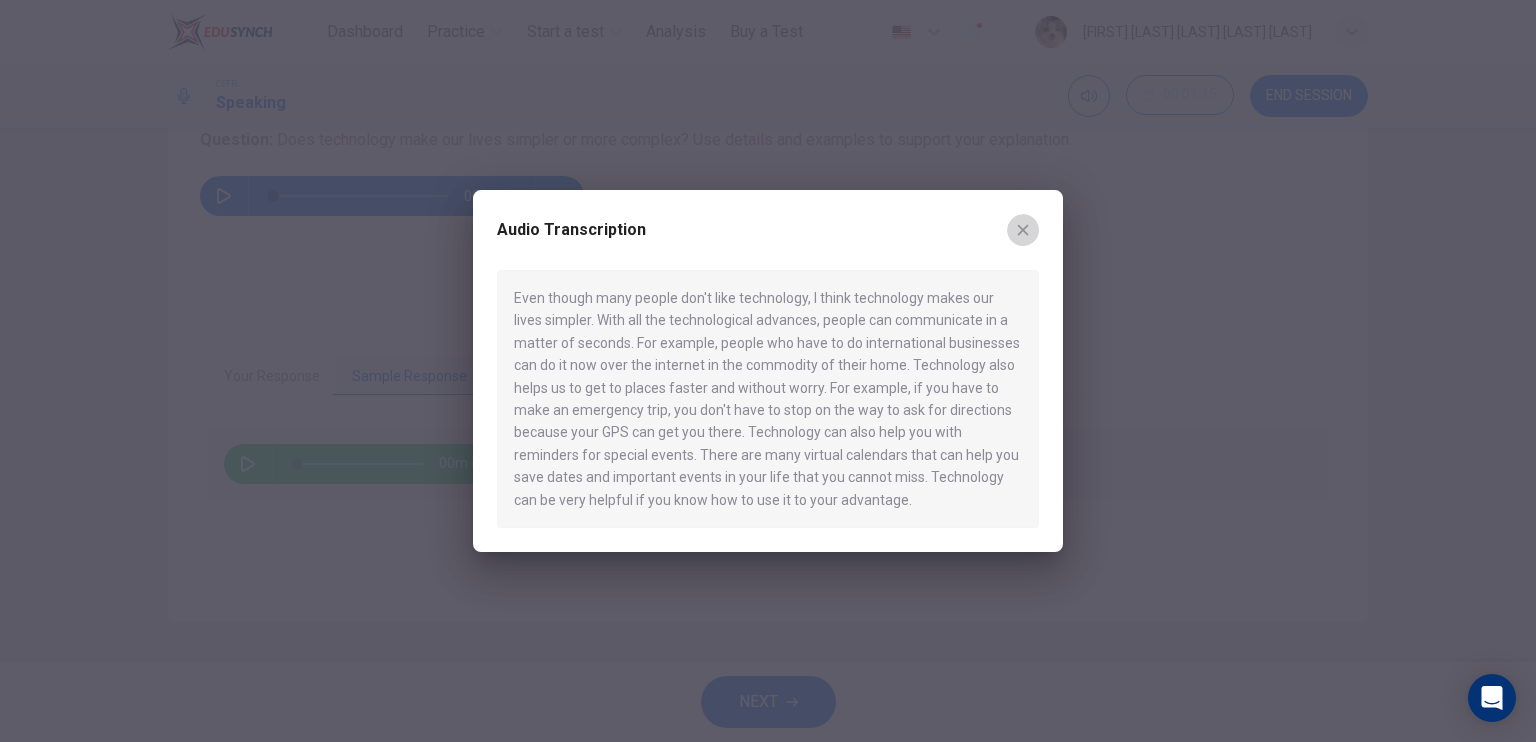 click at bounding box center [1023, 230] 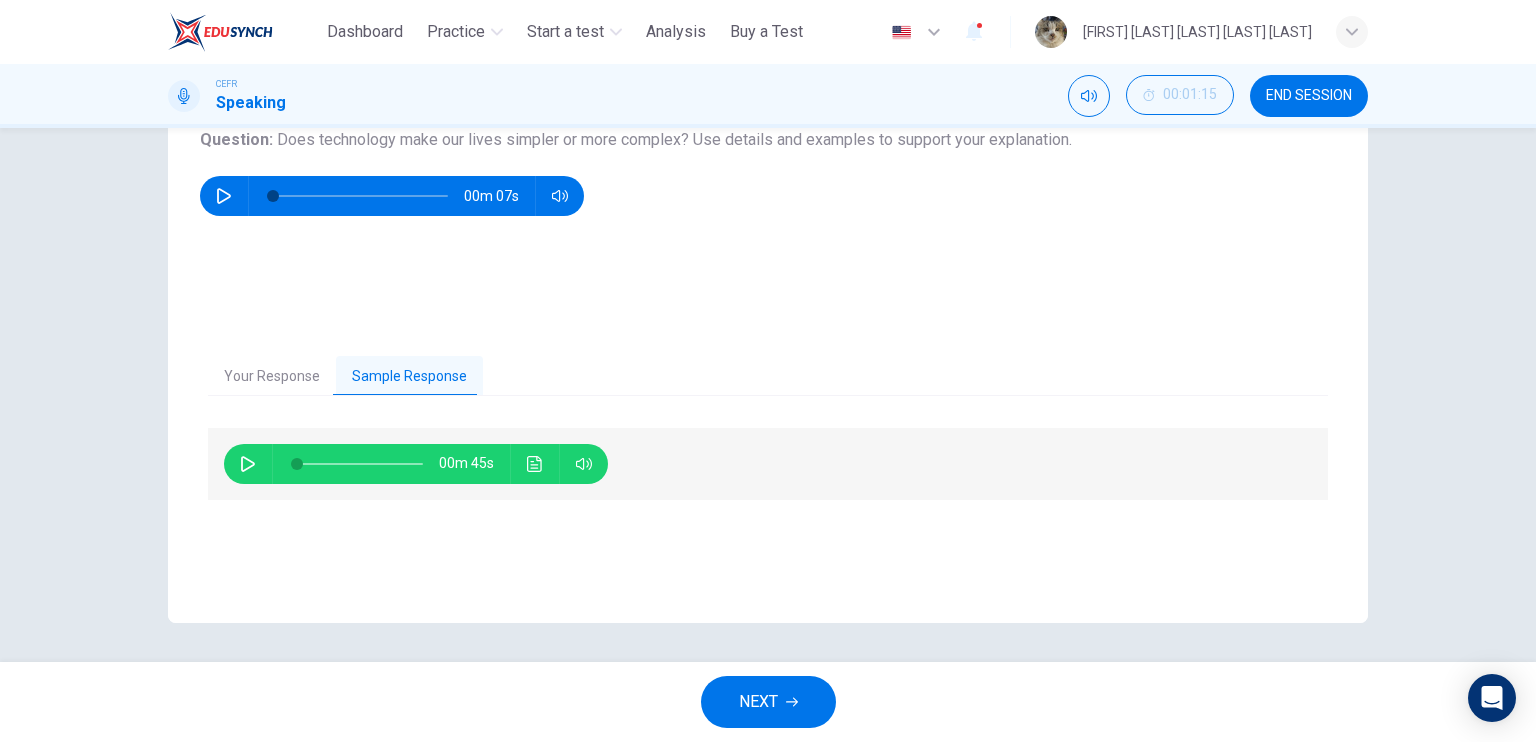 click on "NEXT" at bounding box center [768, 702] 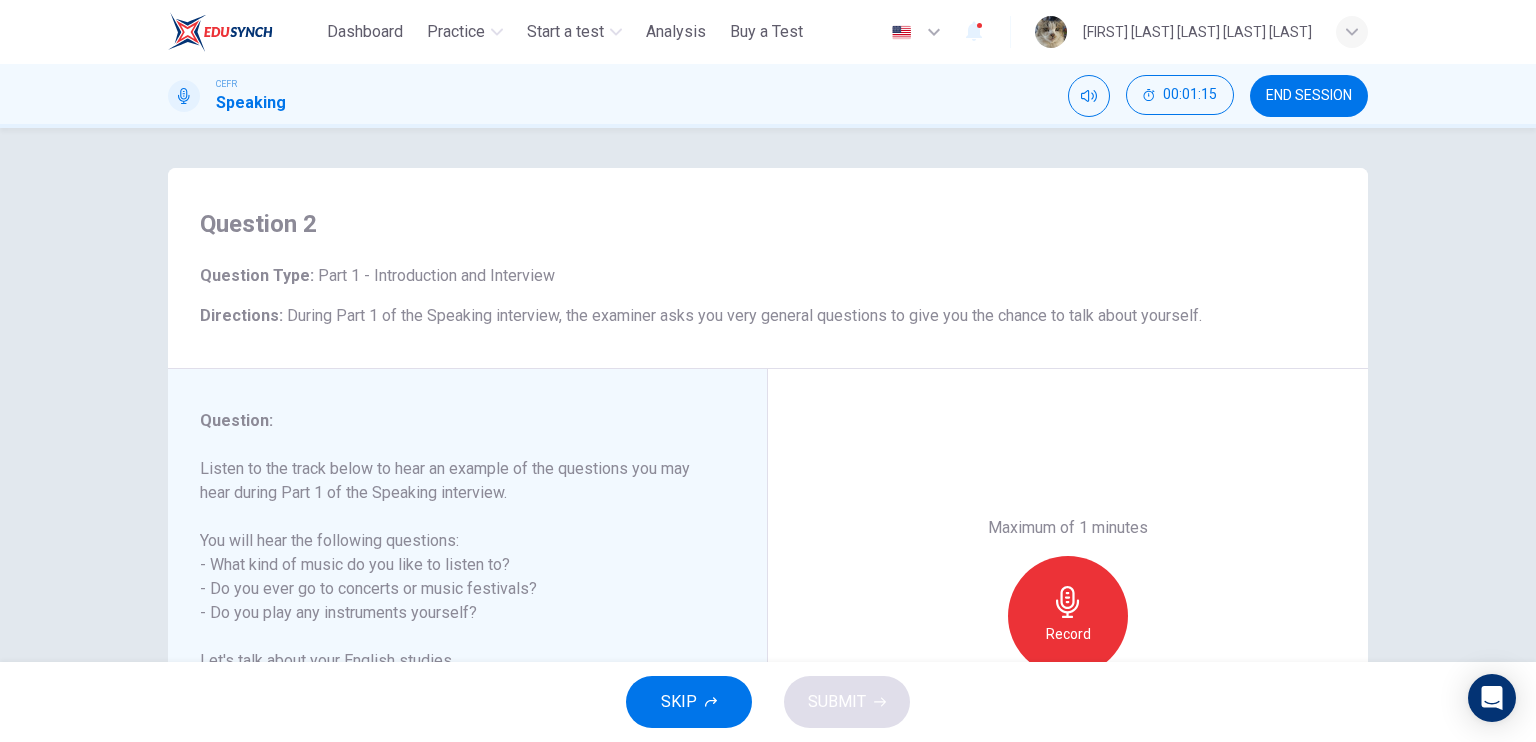 scroll, scrollTop: 172, scrollLeft: 0, axis: vertical 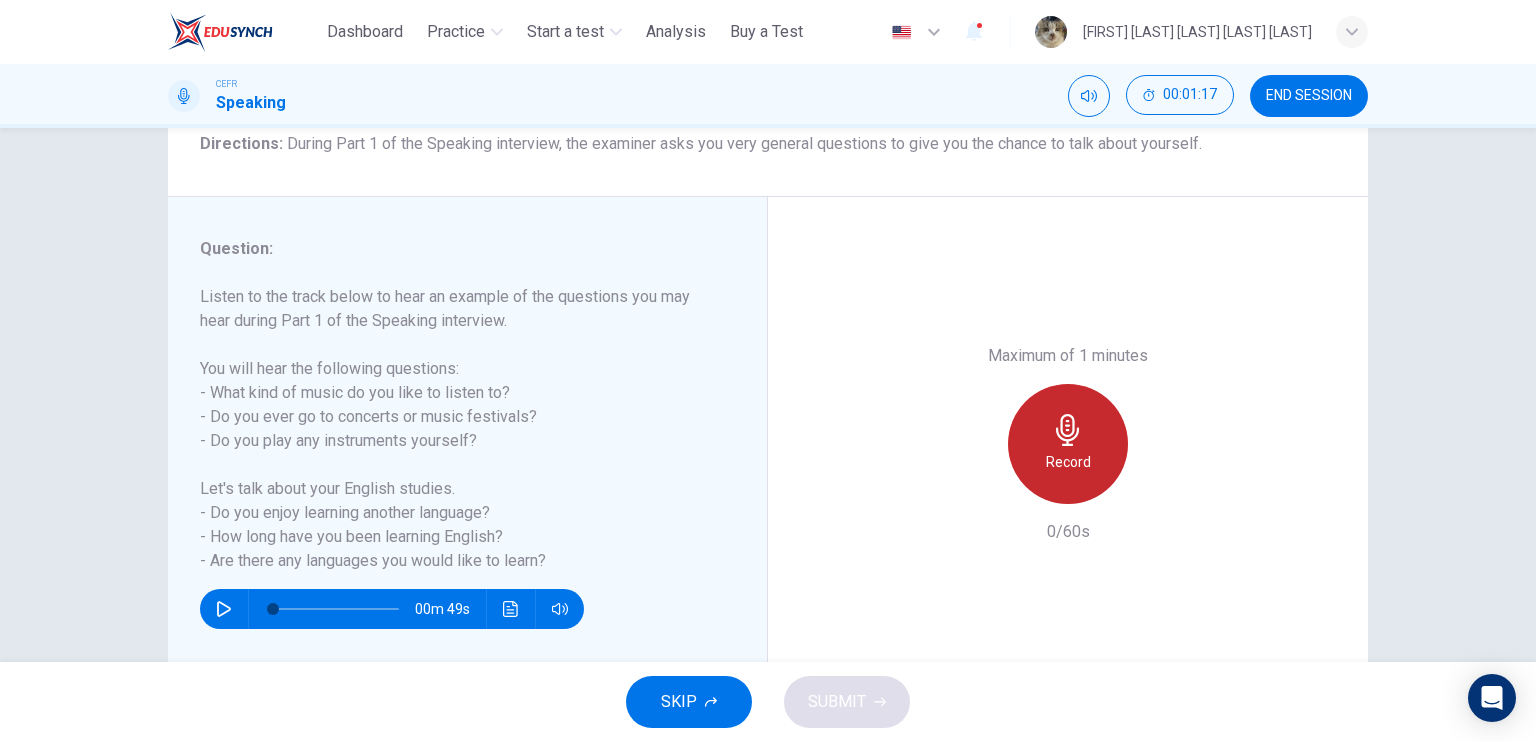 click on "Record" at bounding box center [1068, 444] 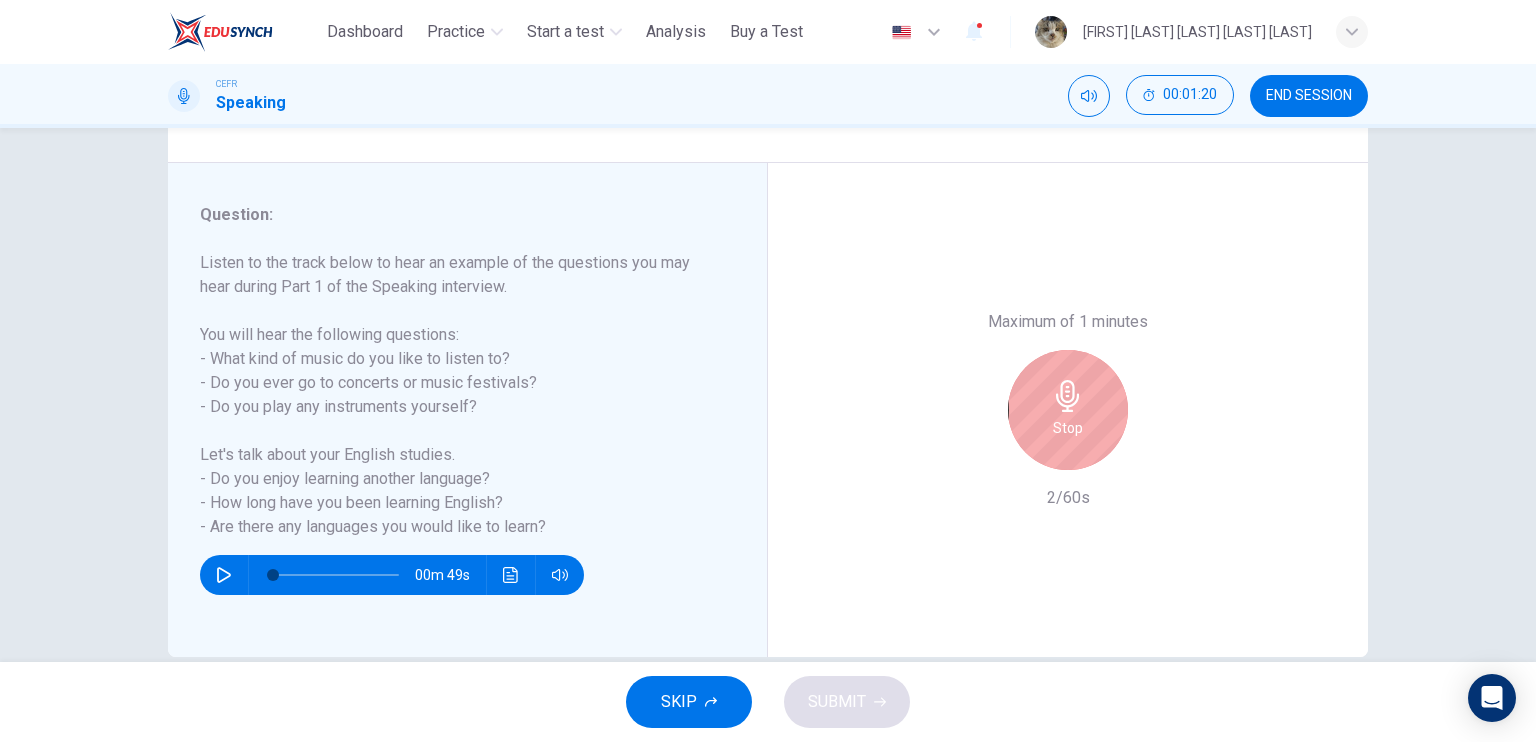 scroll, scrollTop: 204, scrollLeft: 0, axis: vertical 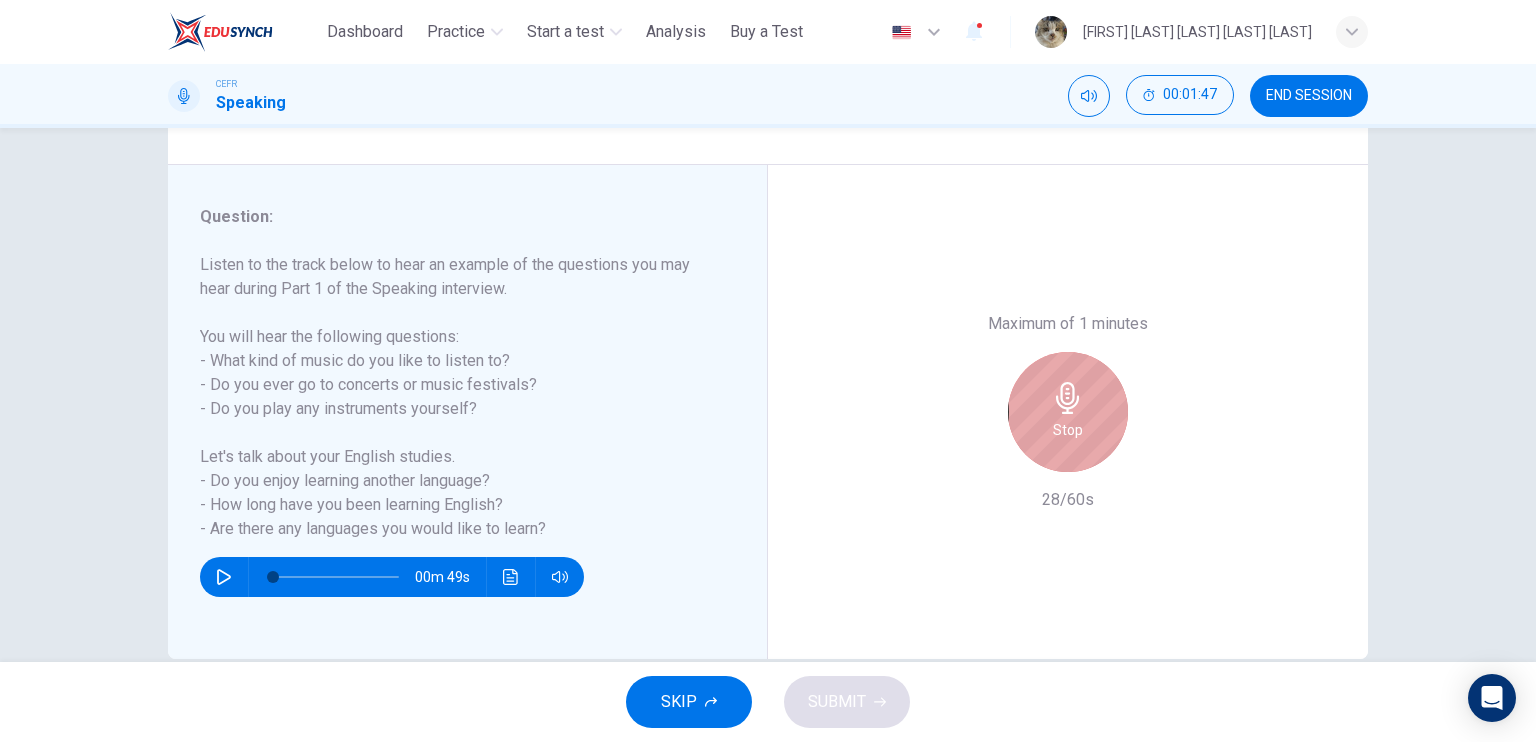 click 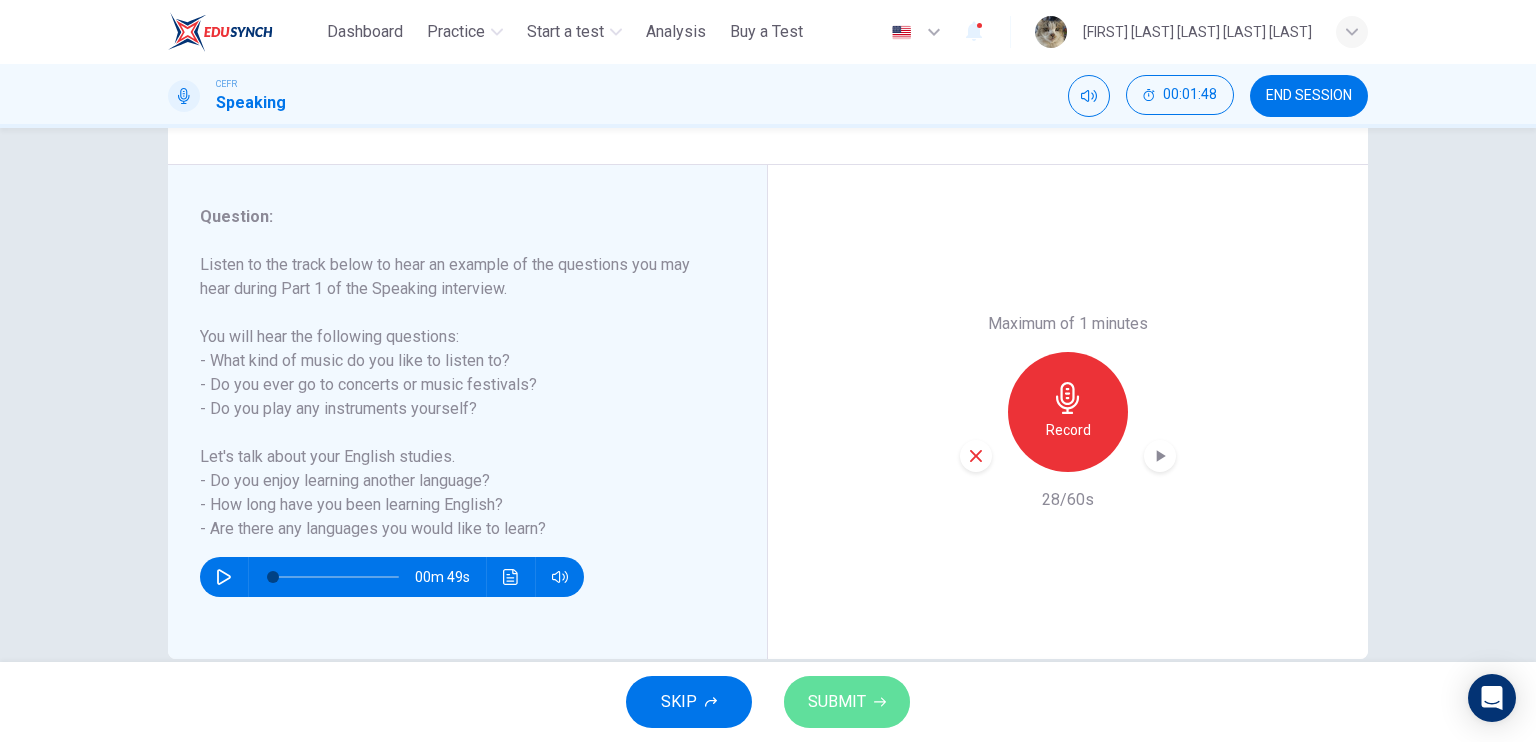 click on "SUBMIT" at bounding box center (837, 702) 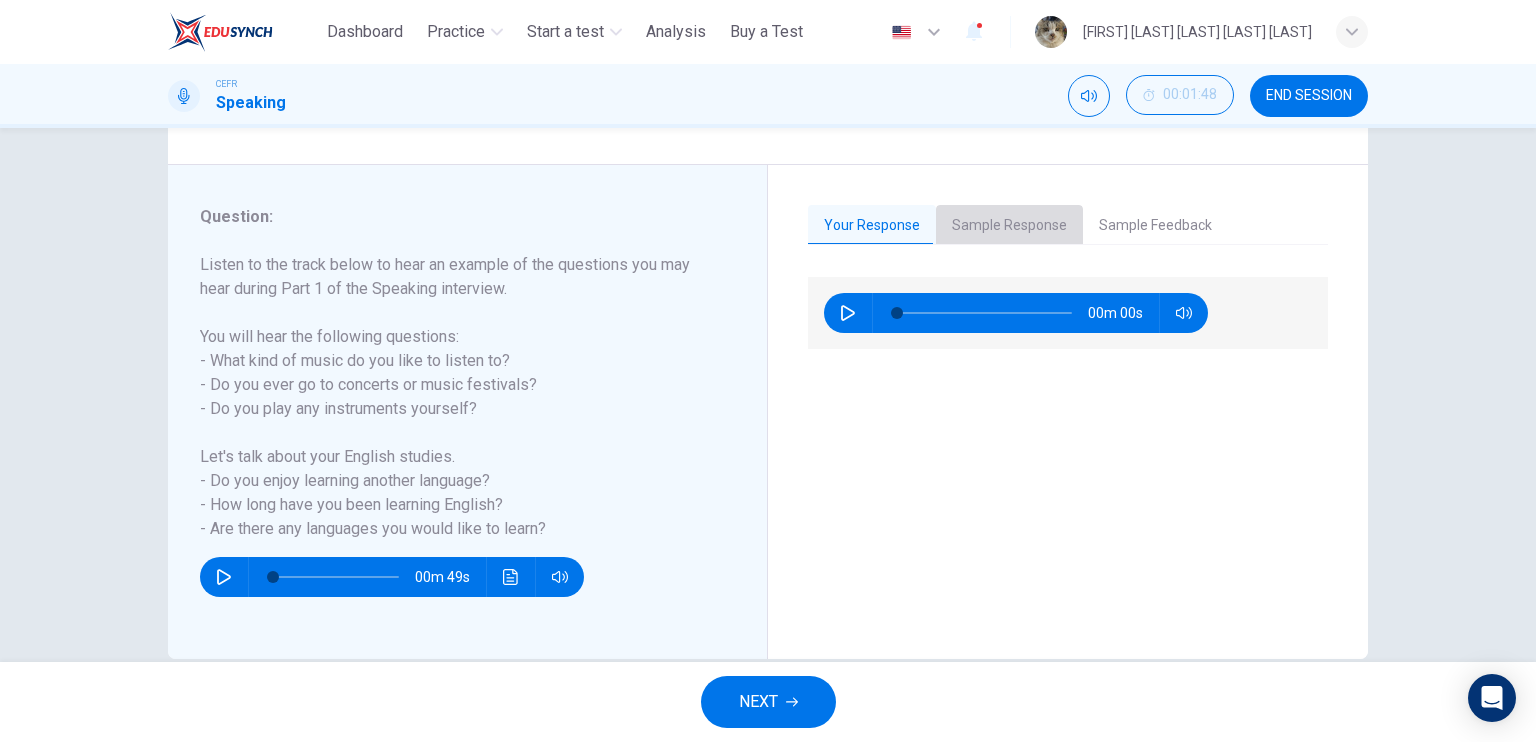 click on "Sample Response" at bounding box center [1009, 226] 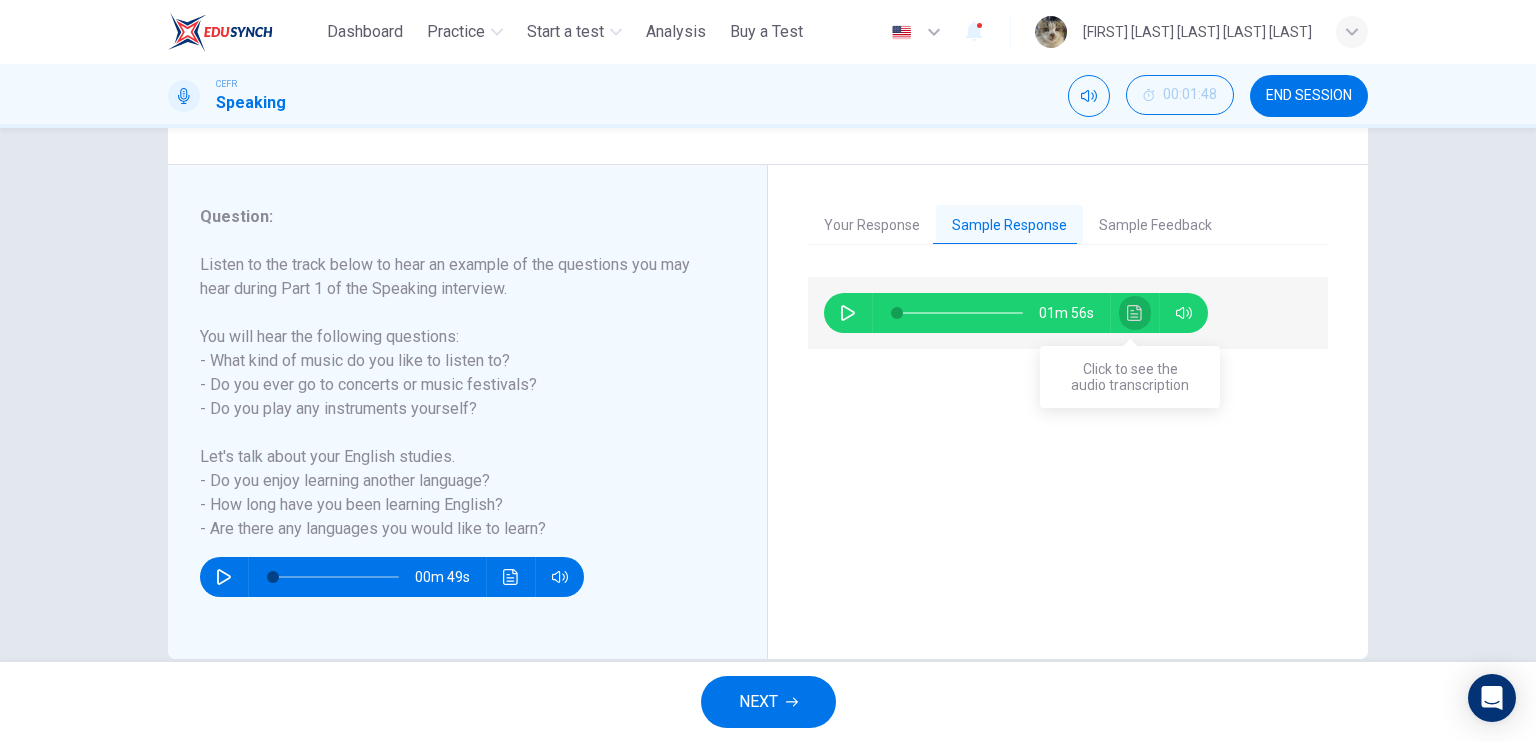 click at bounding box center [1135, 313] 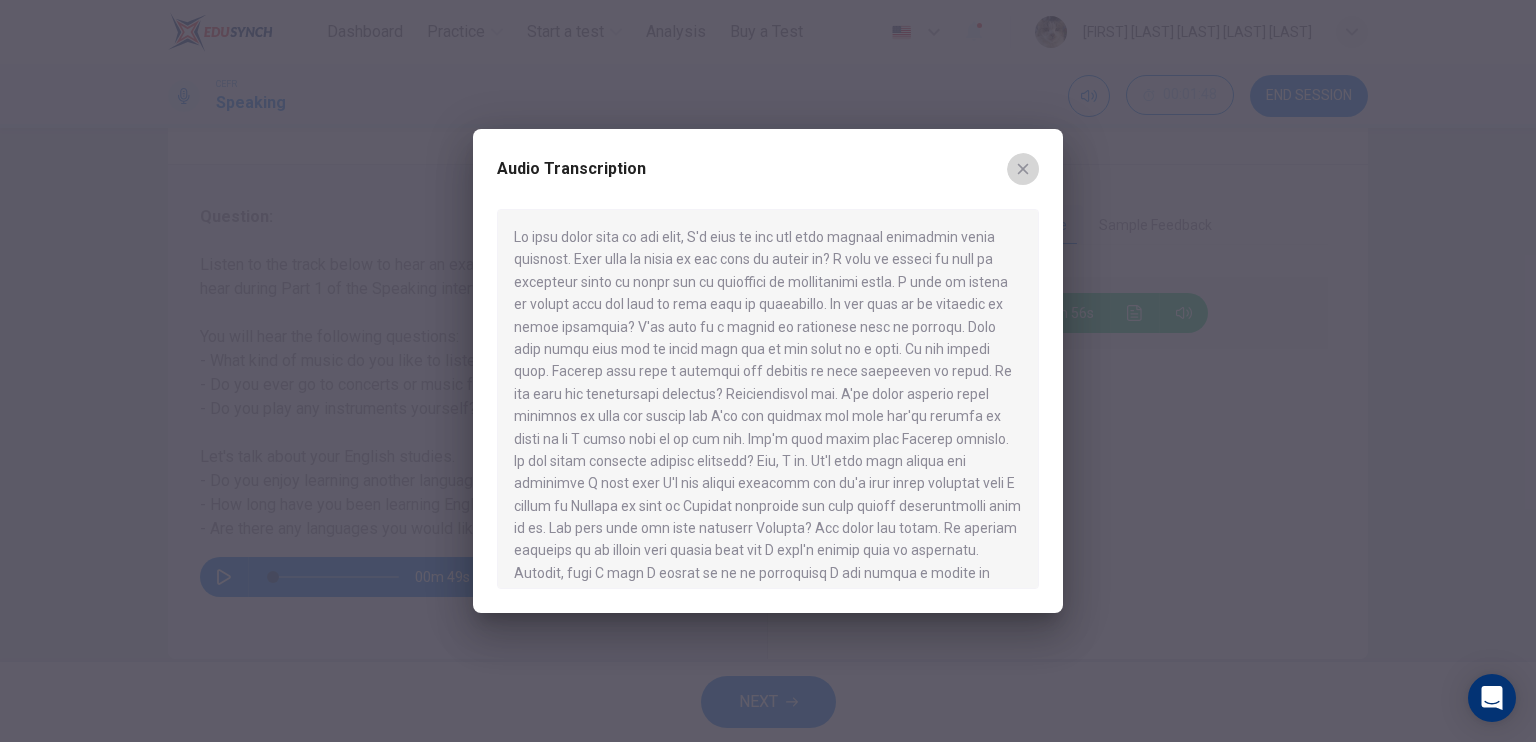 click 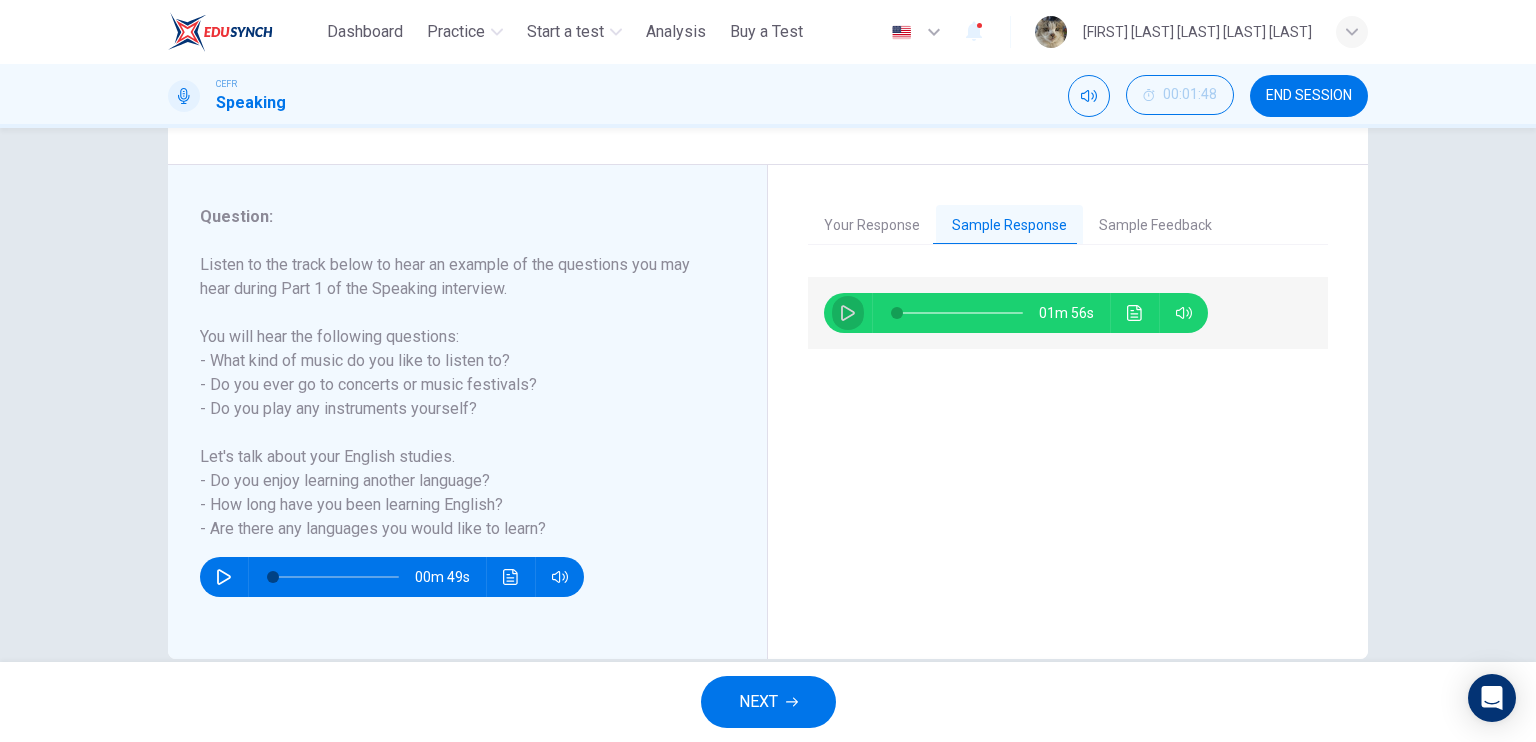 click 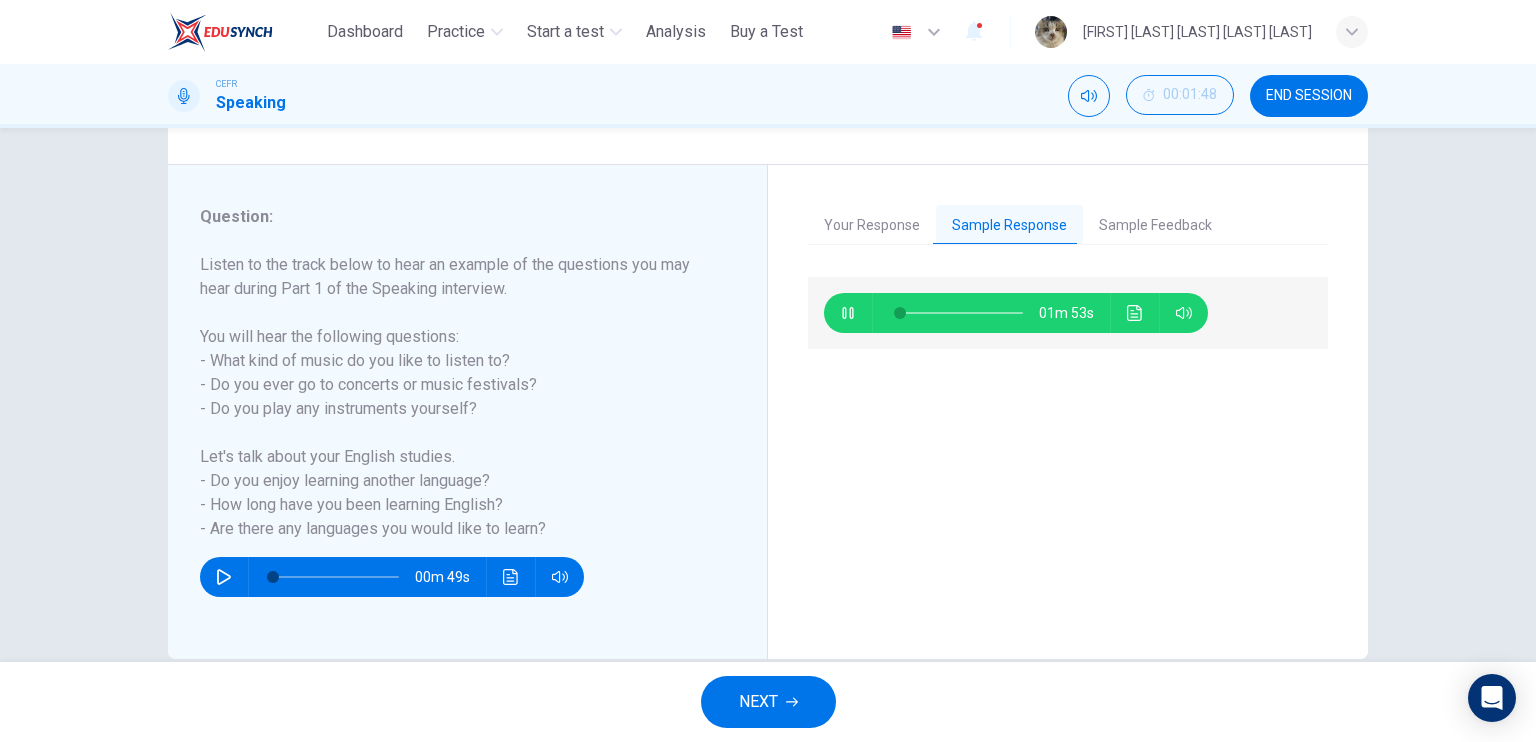 click 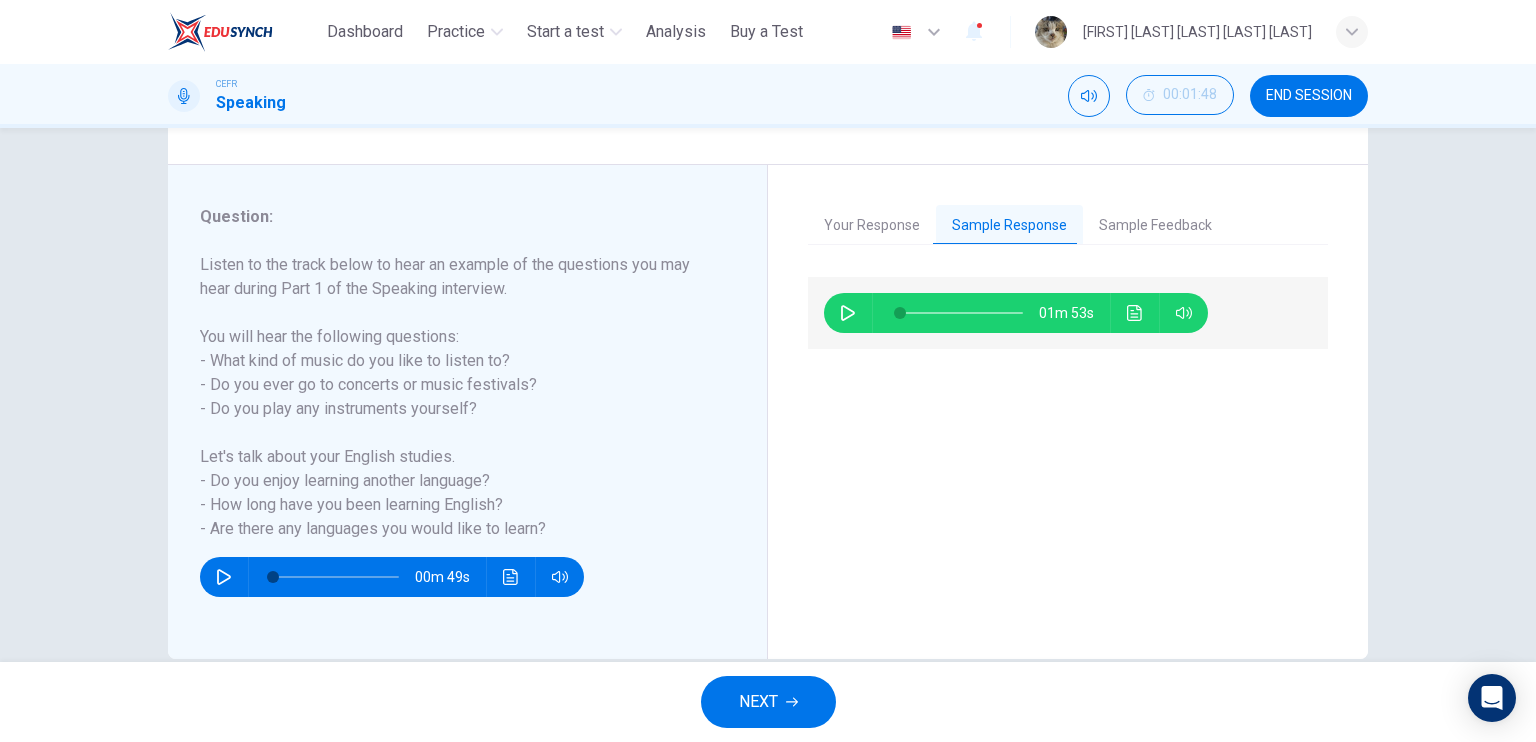 drag, startPoint x: 865, startPoint y: 228, endPoint x: 848, endPoint y: 311, distance: 84.723076 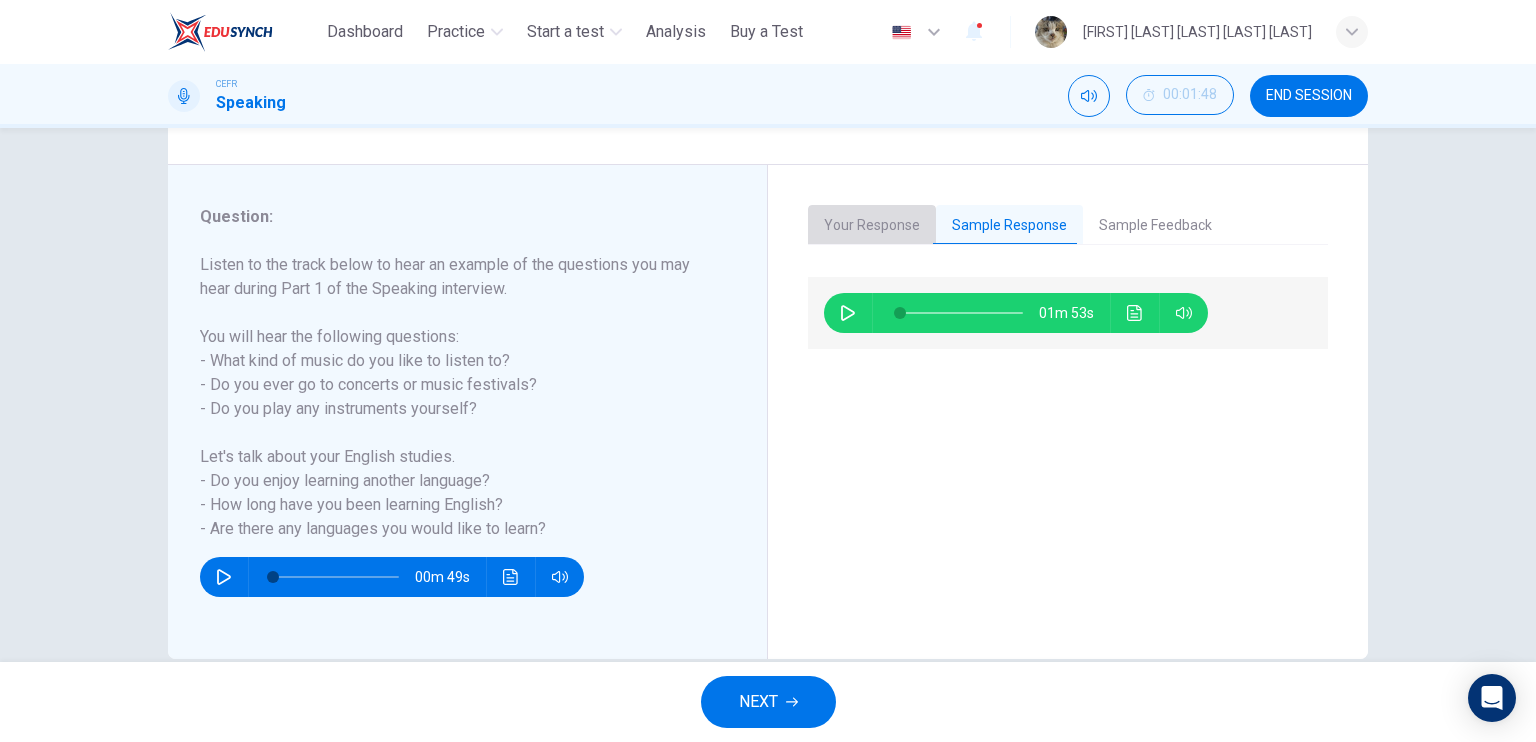 click on "Your Response" at bounding box center (872, 226) 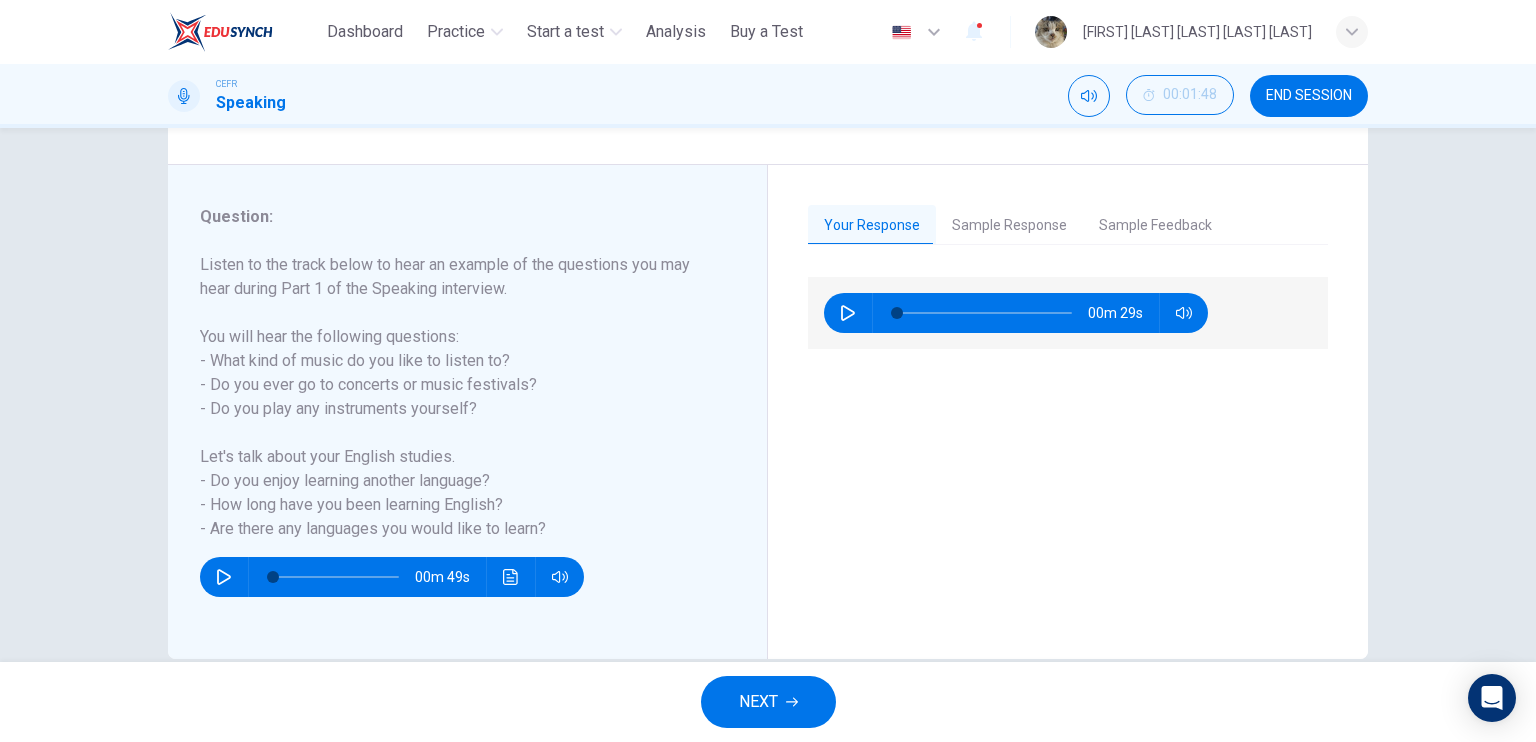 click 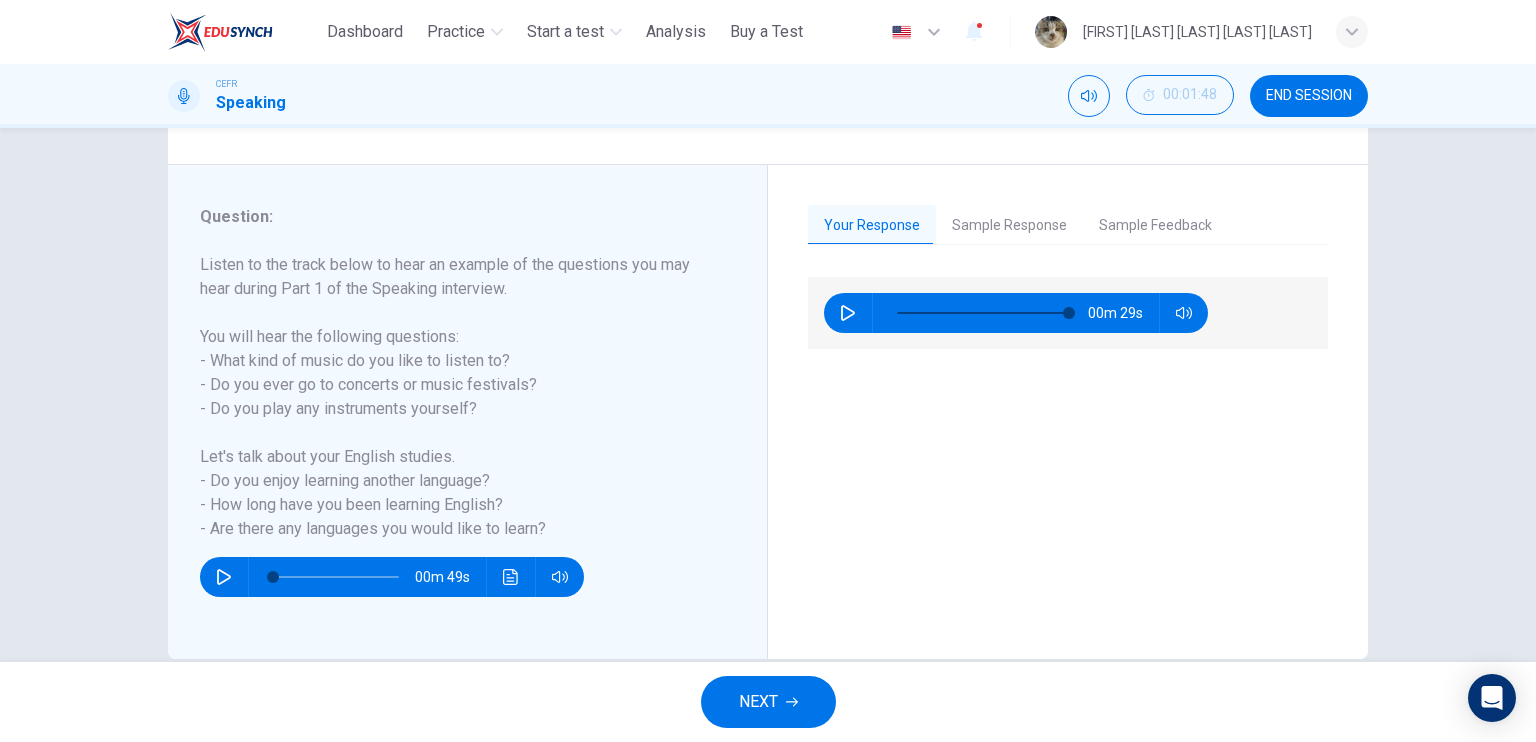 type on "*" 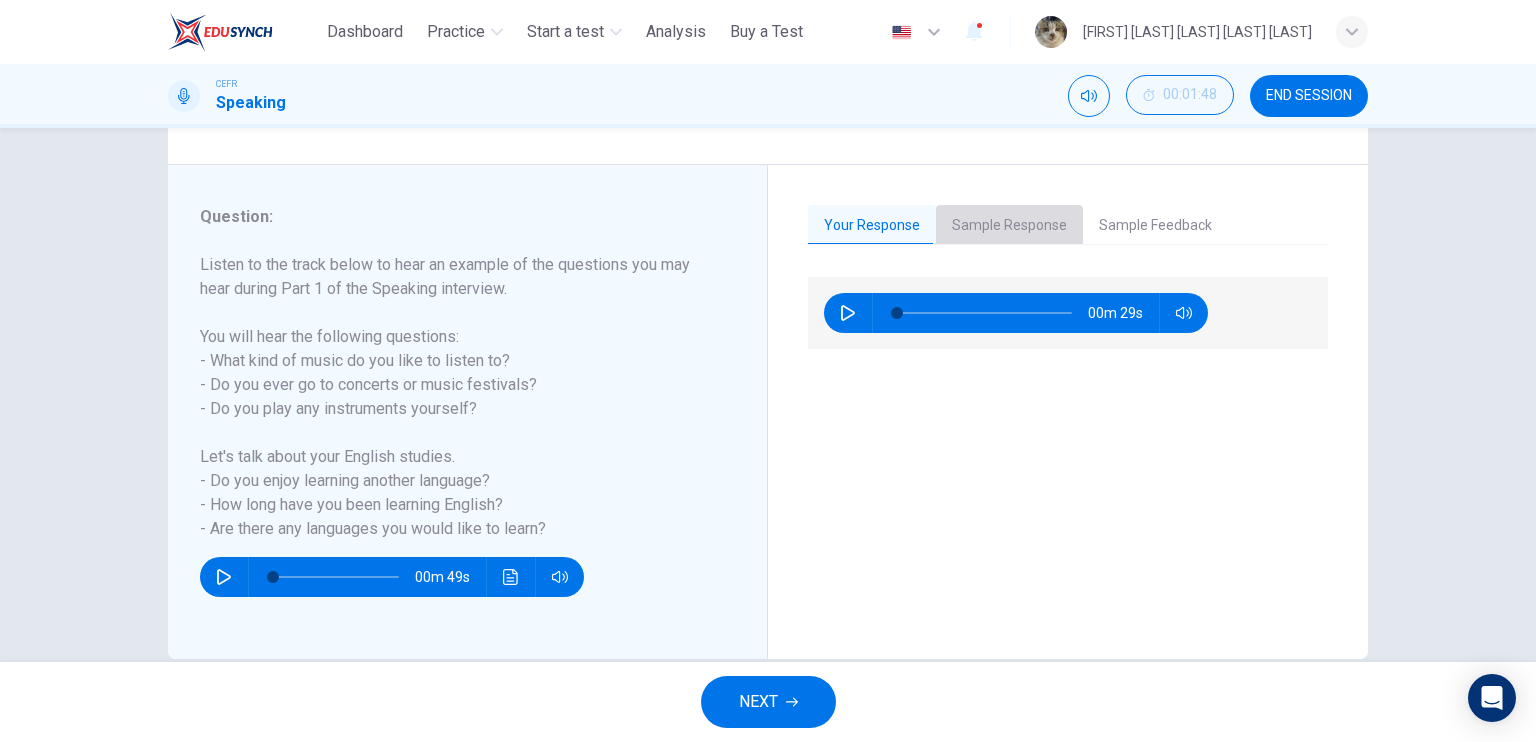 click on "Sample Response" at bounding box center [1009, 226] 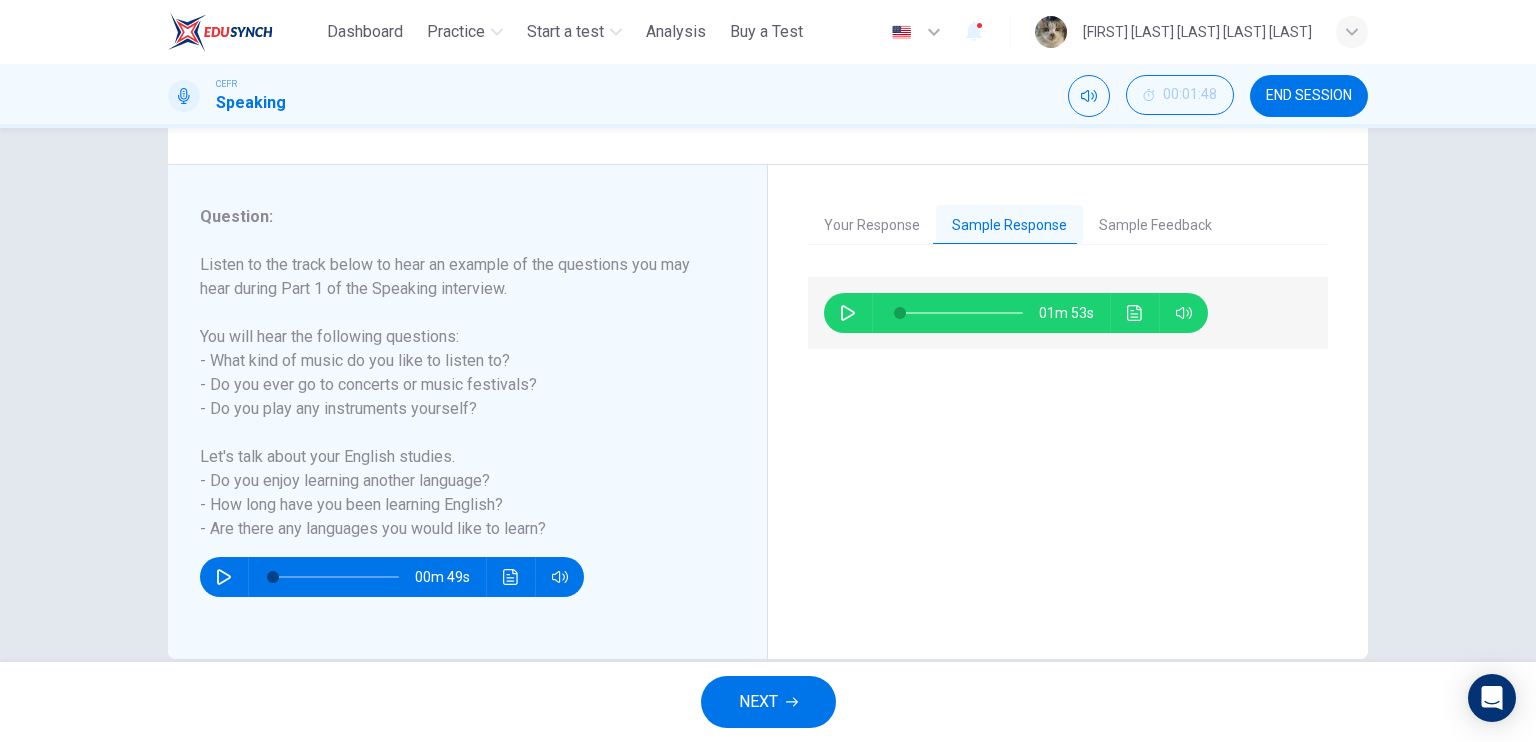 scroll, scrollTop: 234, scrollLeft: 0, axis: vertical 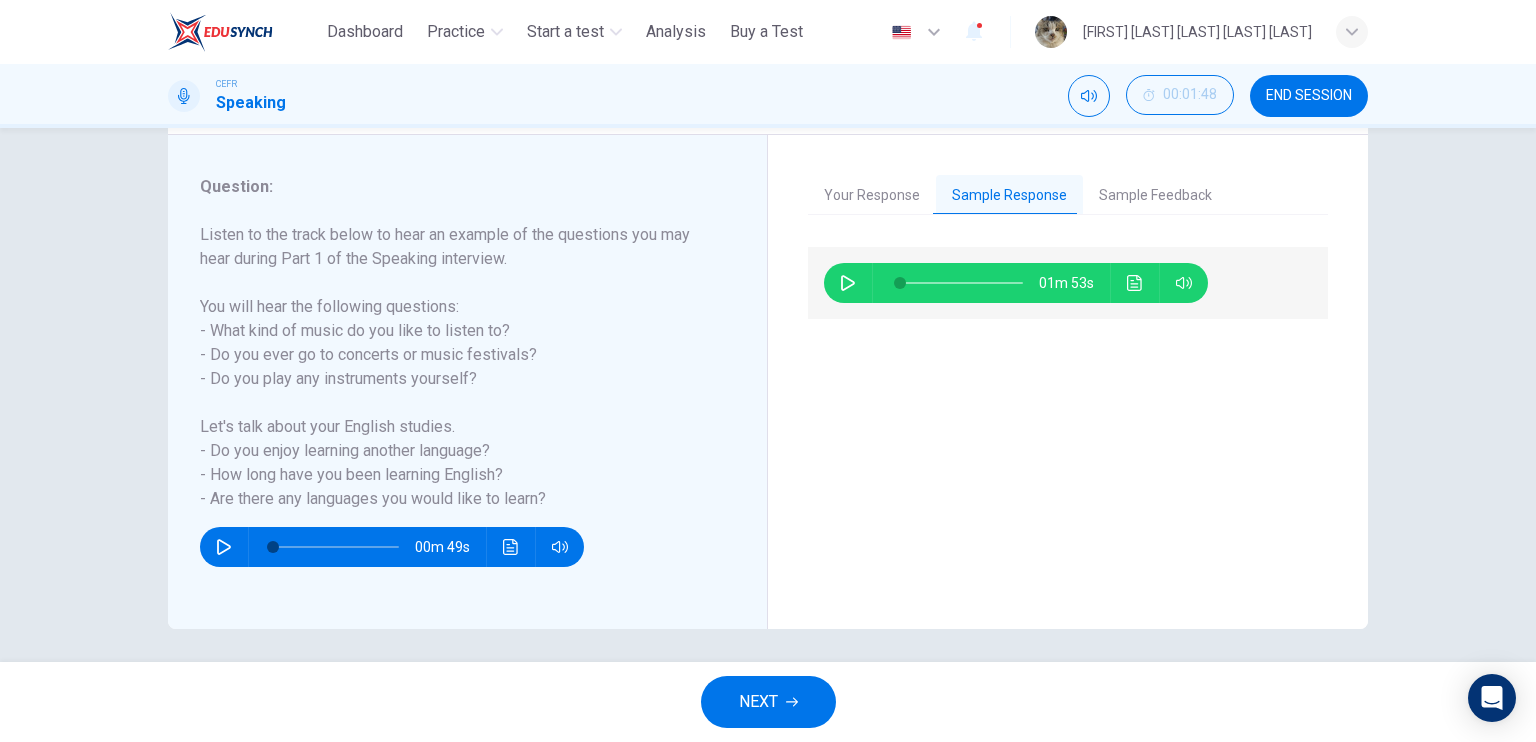 click on "01m 53s" at bounding box center [1016, 283] 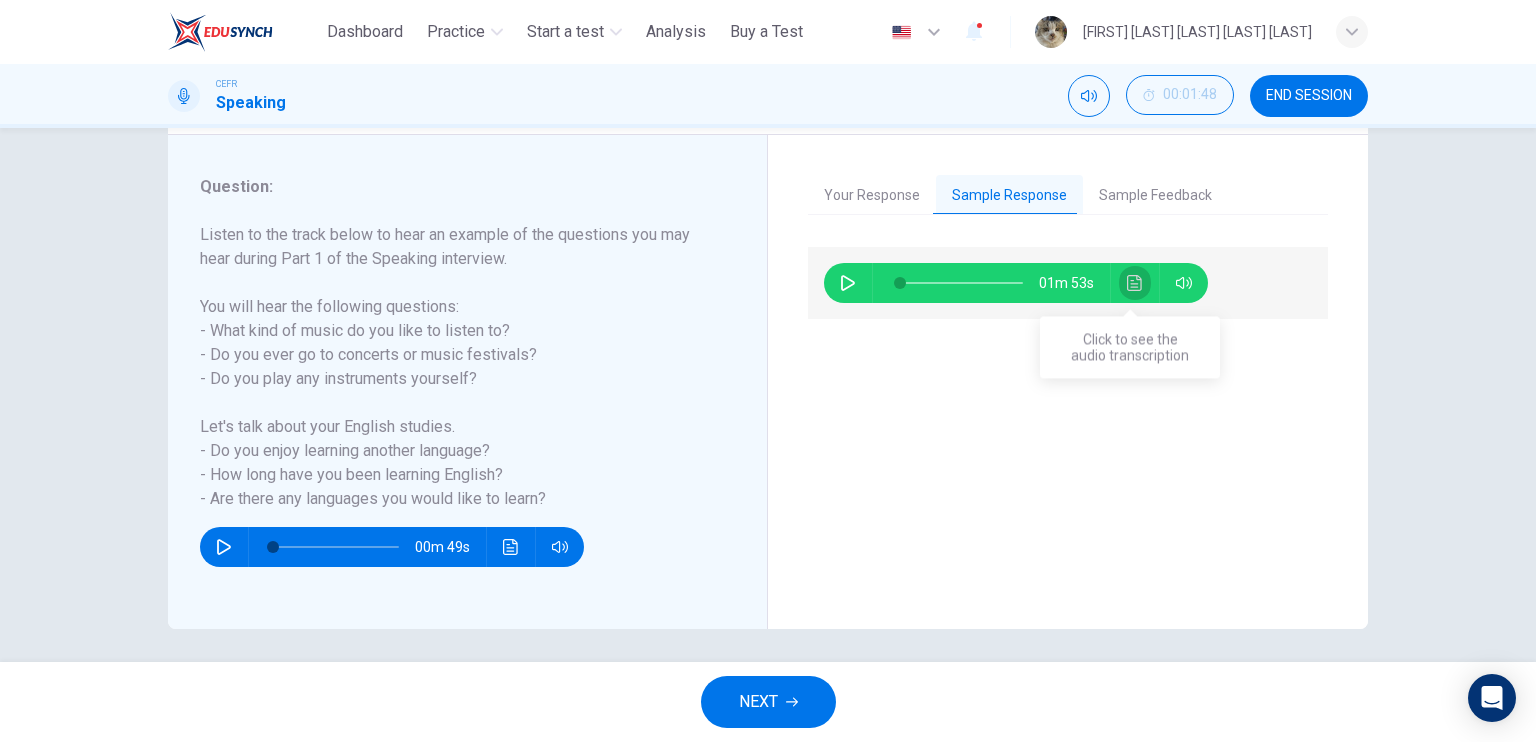 click at bounding box center [1135, 283] 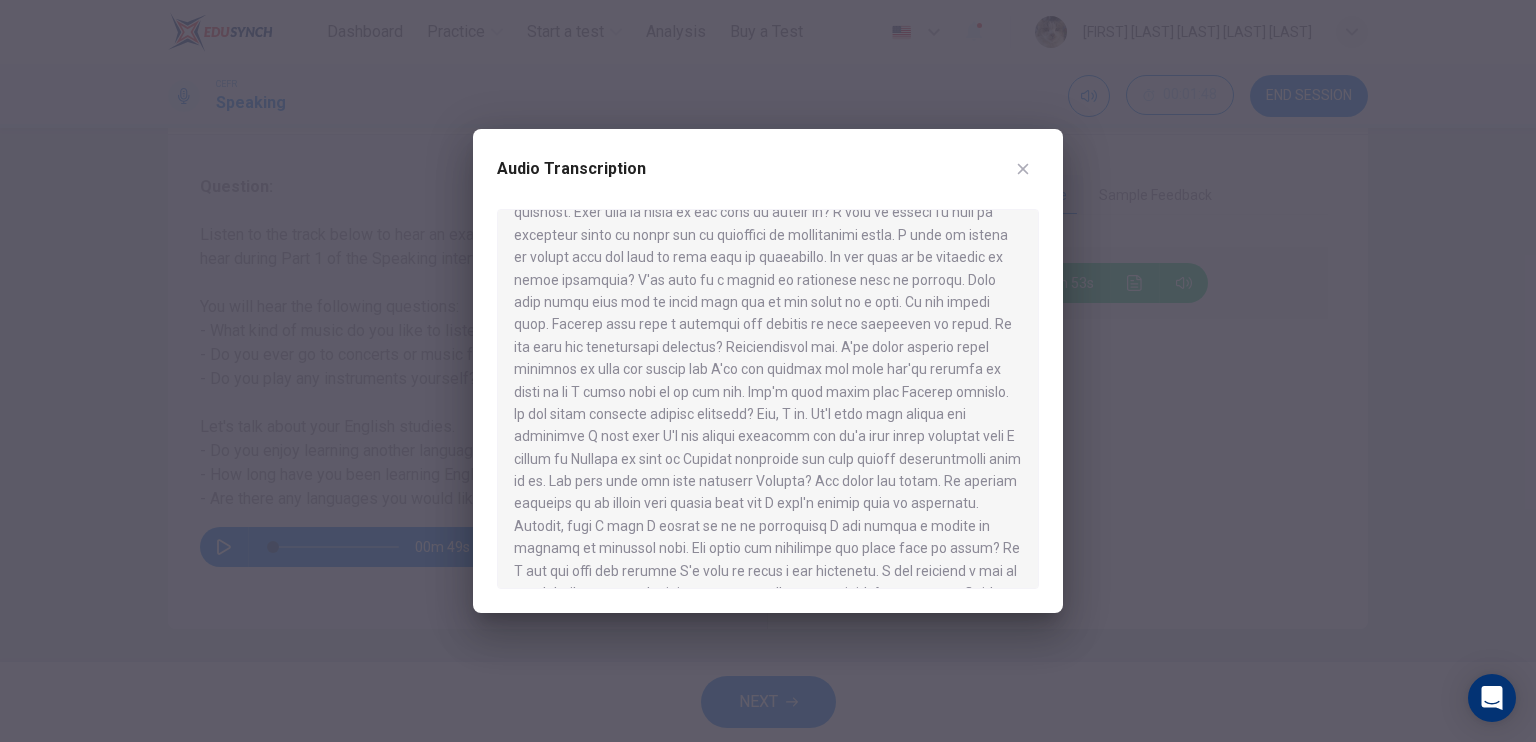 scroll, scrollTop: 101, scrollLeft: 0, axis: vertical 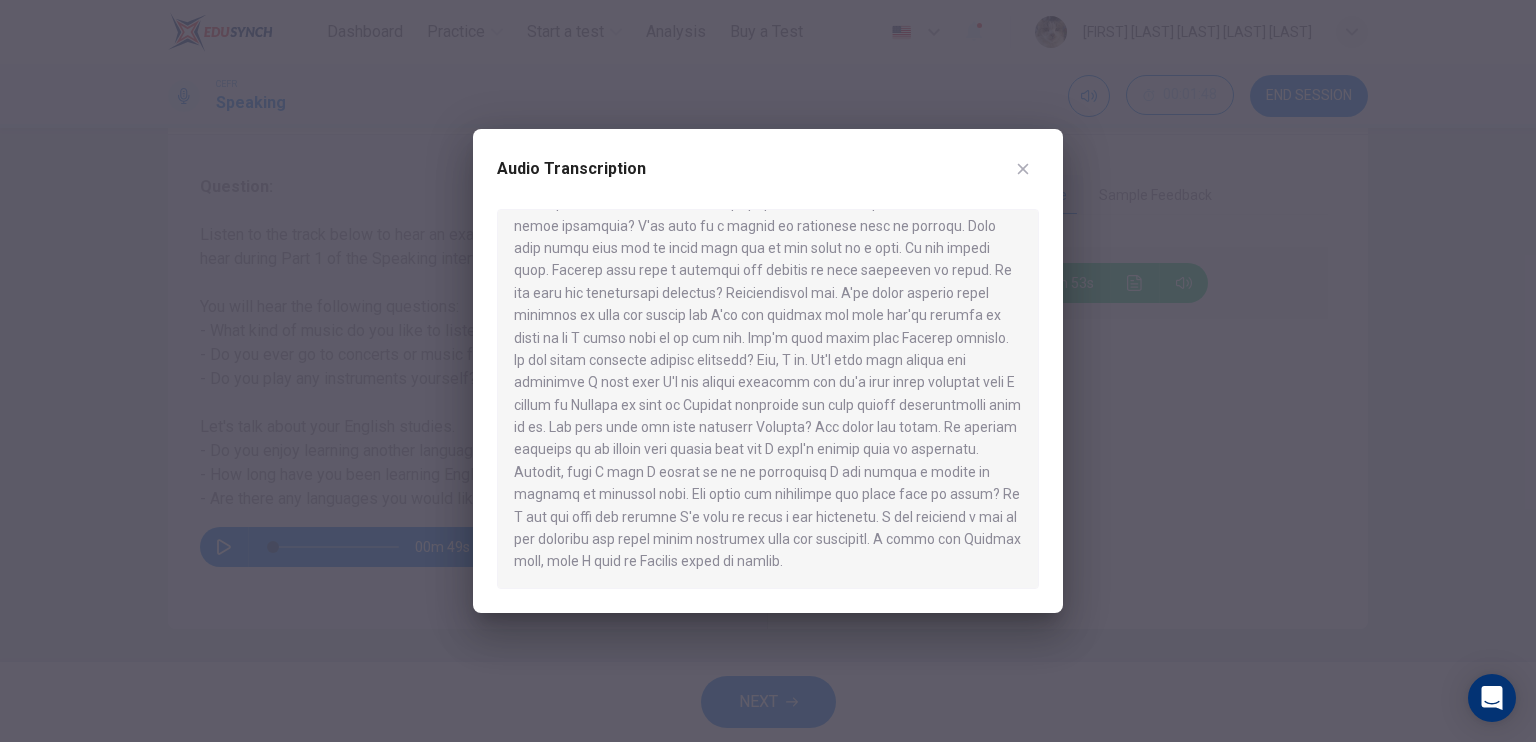 click at bounding box center [768, 371] 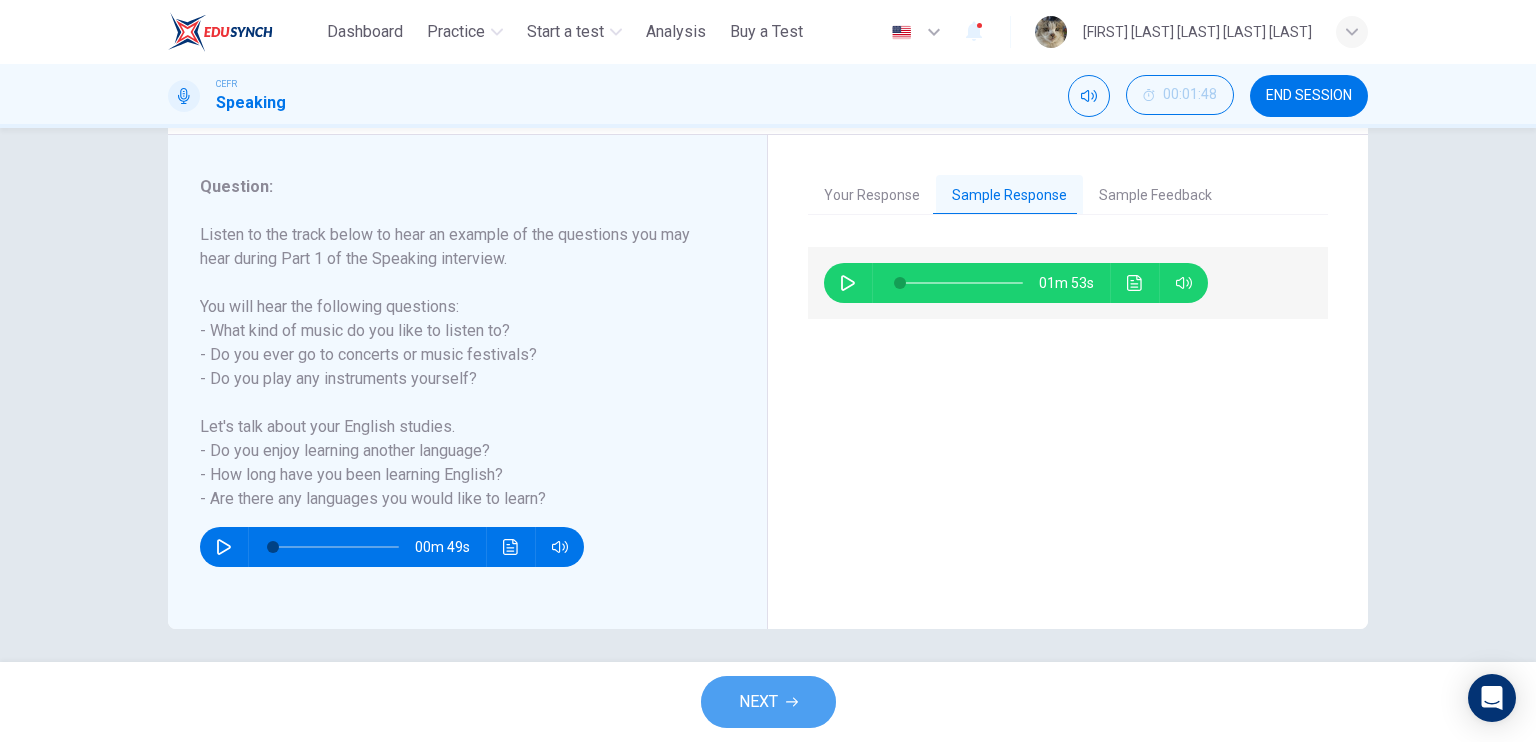 click on "NEXT" at bounding box center (768, 702) 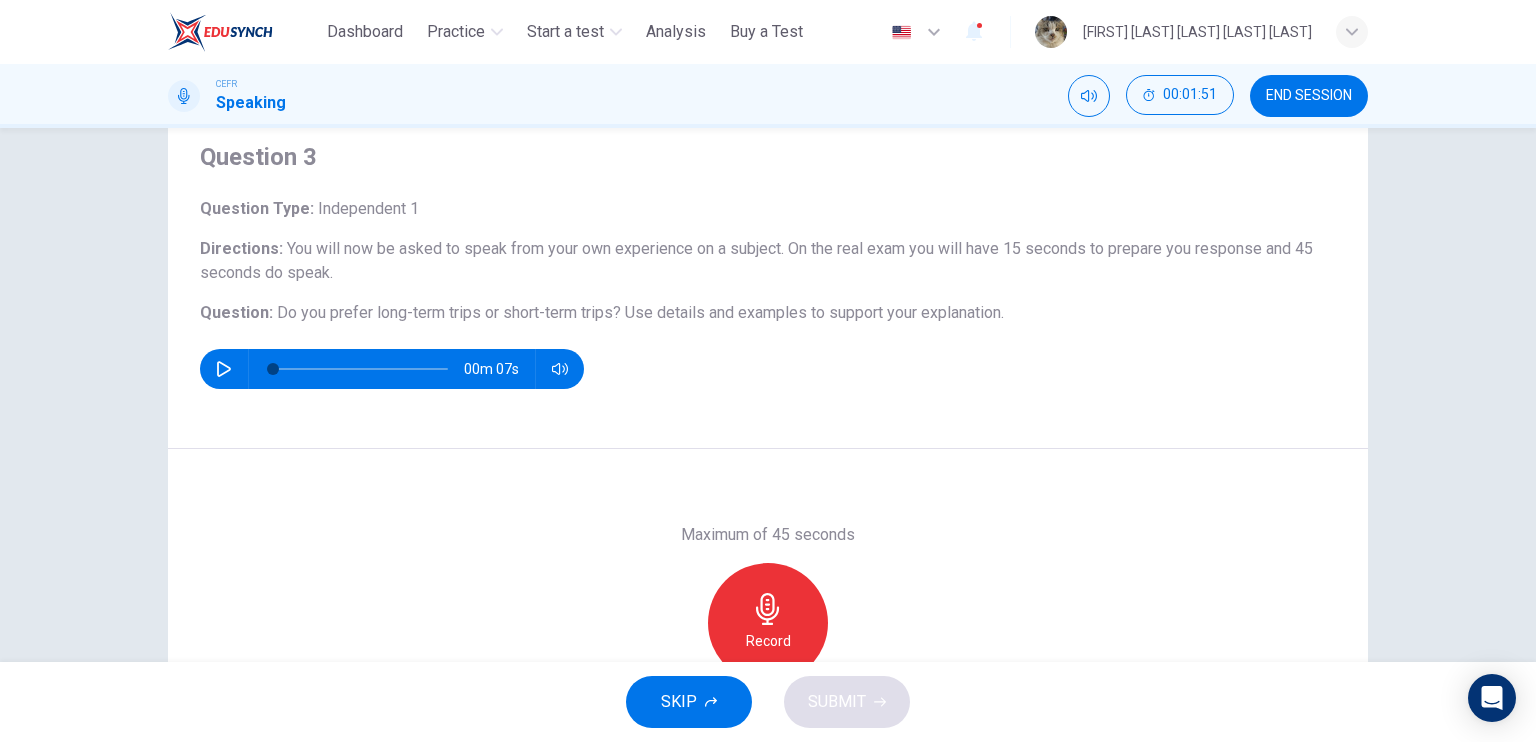 scroll, scrollTop: 140, scrollLeft: 0, axis: vertical 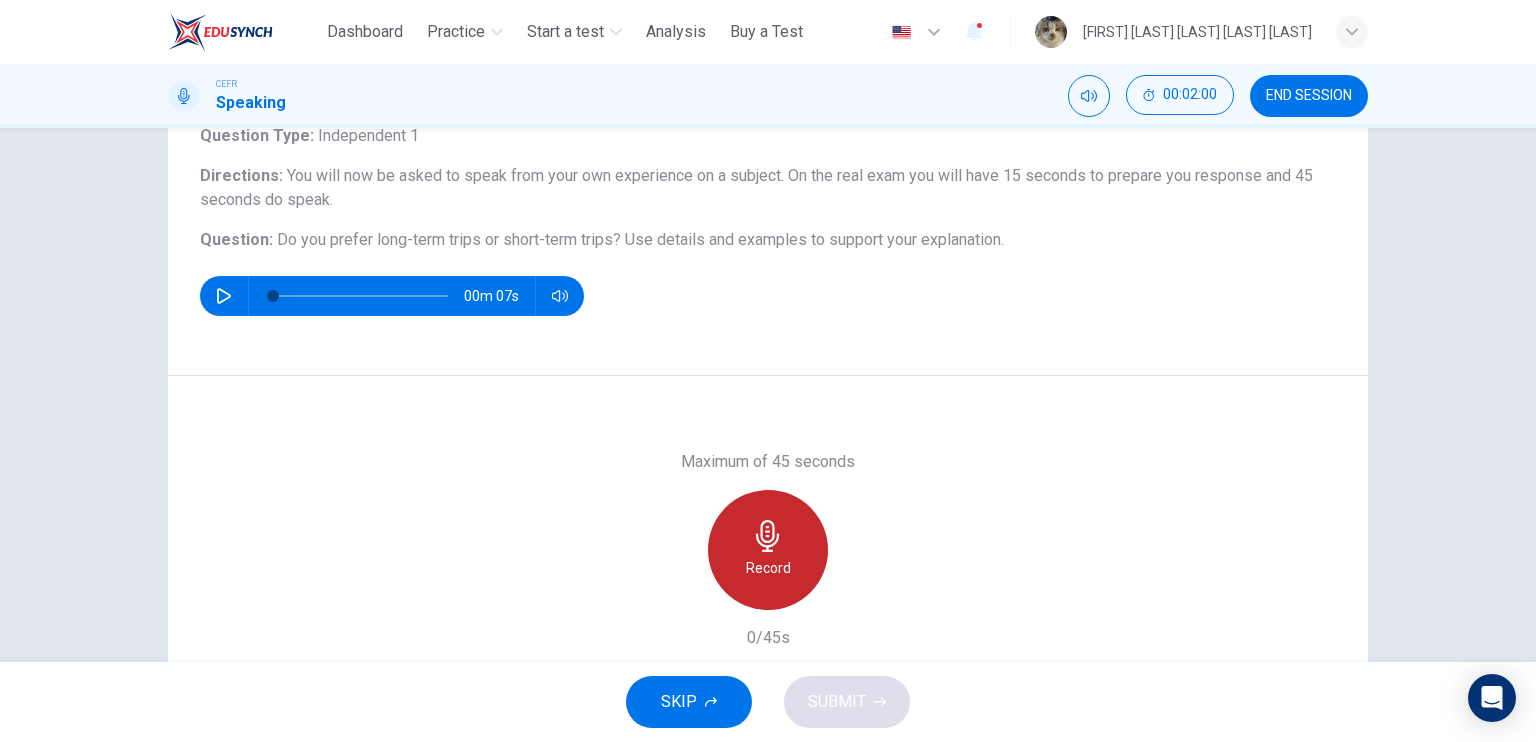 click on "Record" at bounding box center [768, 550] 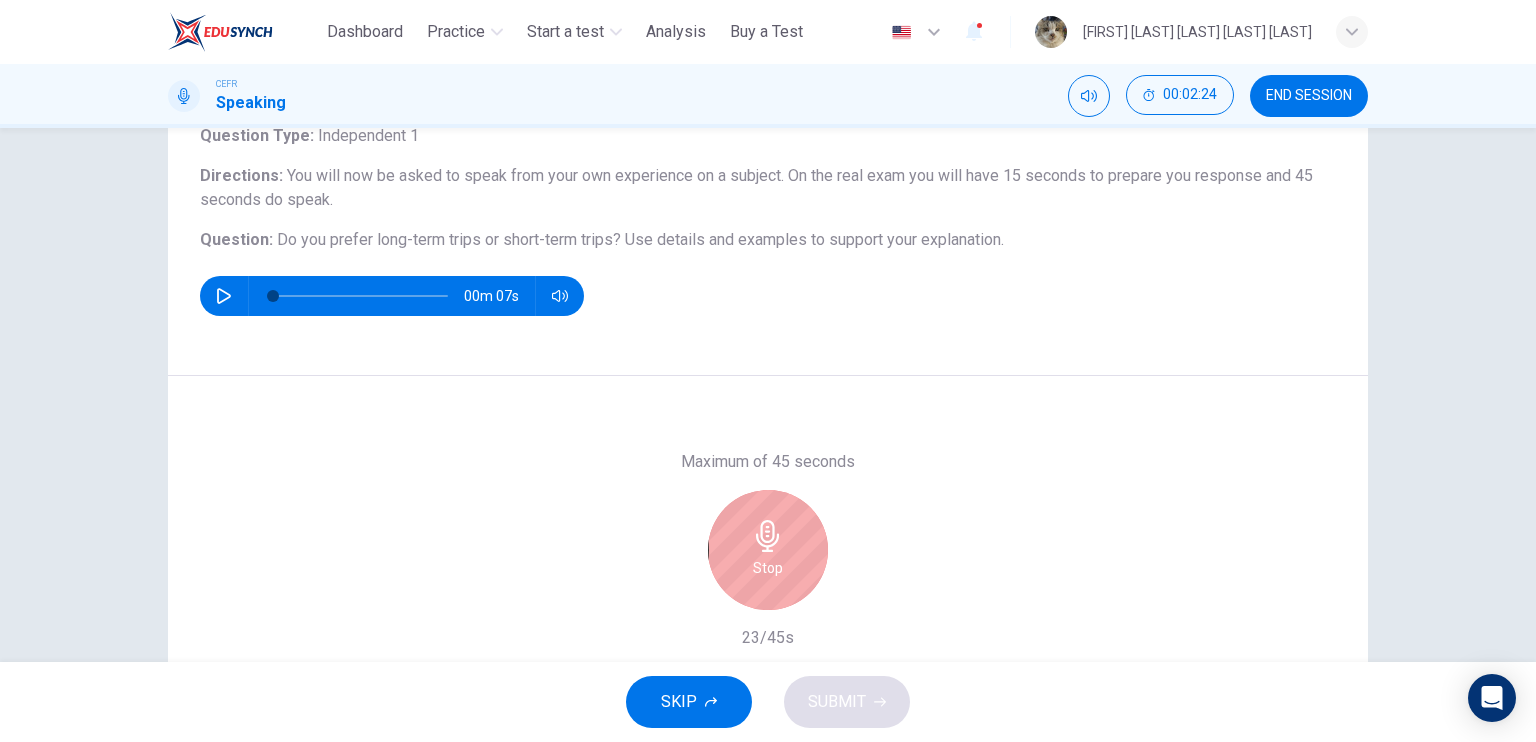 click on "Stop" at bounding box center [768, 550] 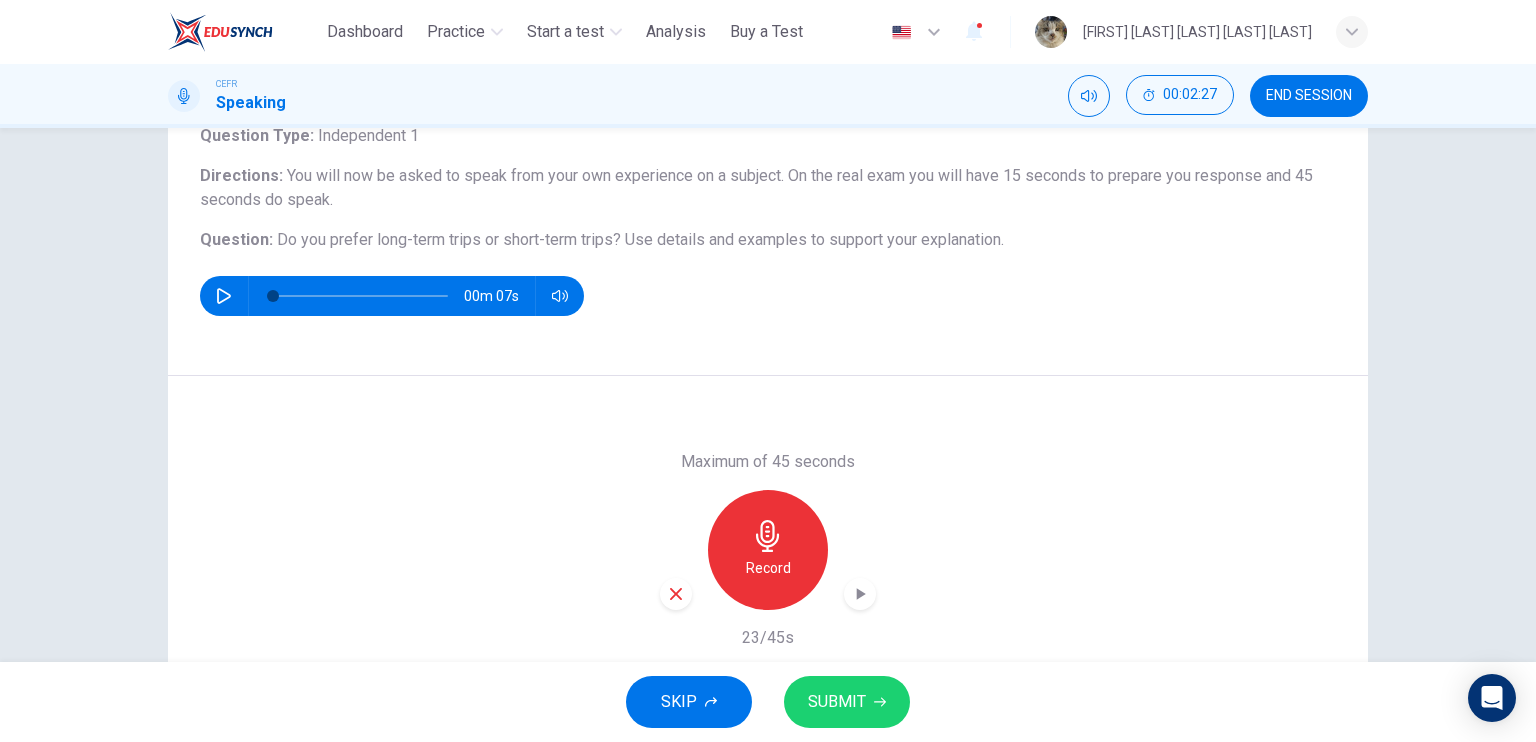 click 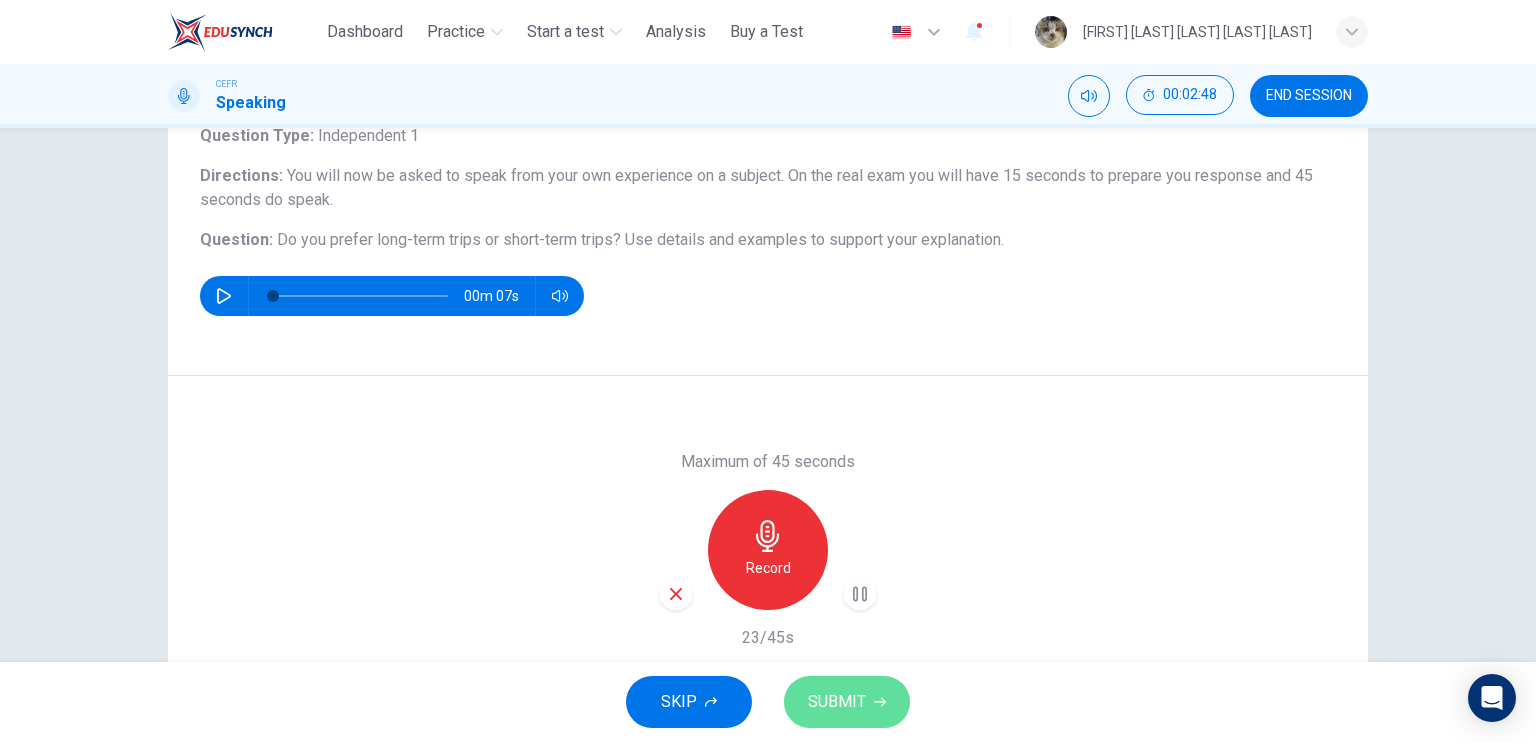 click on "SUBMIT" at bounding box center [837, 702] 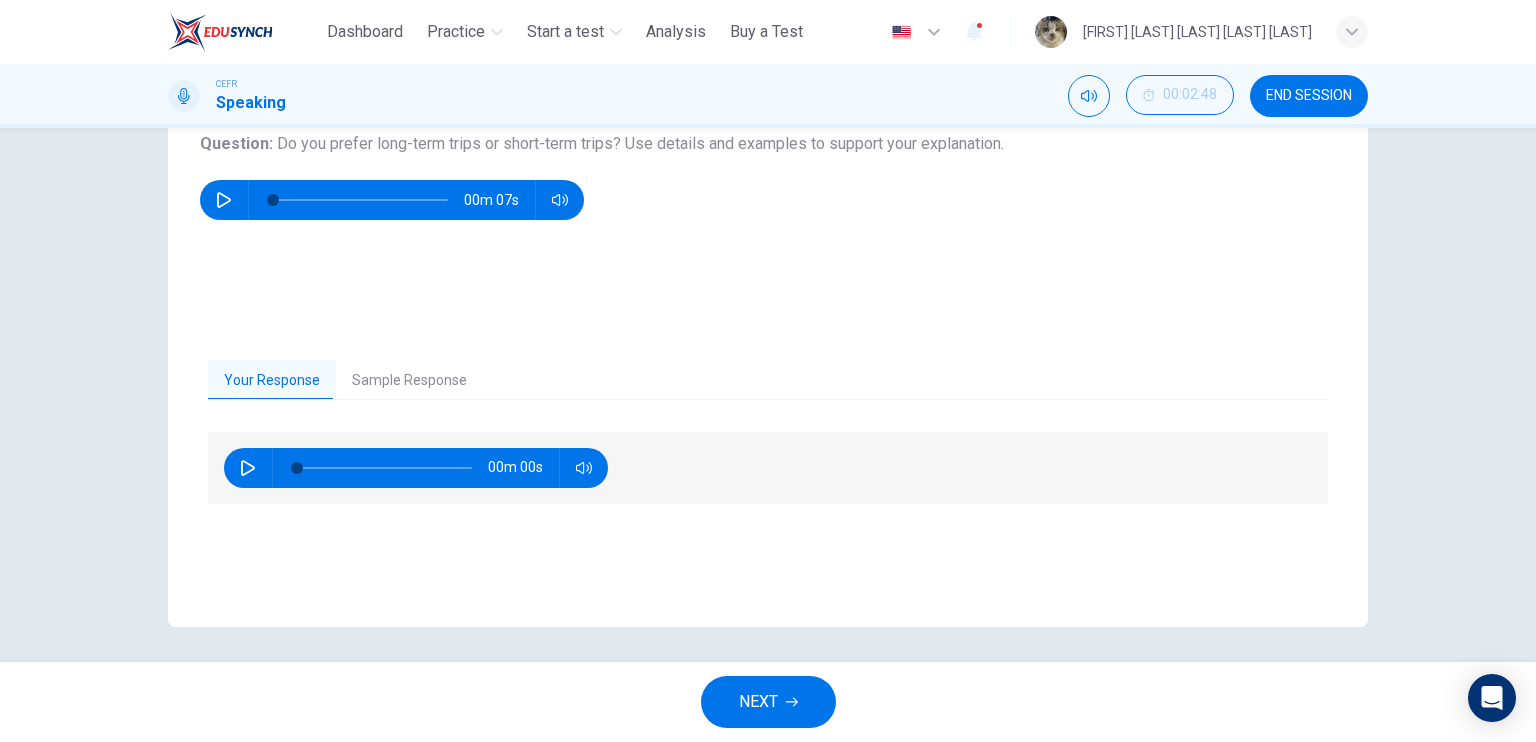 scroll, scrollTop: 0, scrollLeft: 0, axis: both 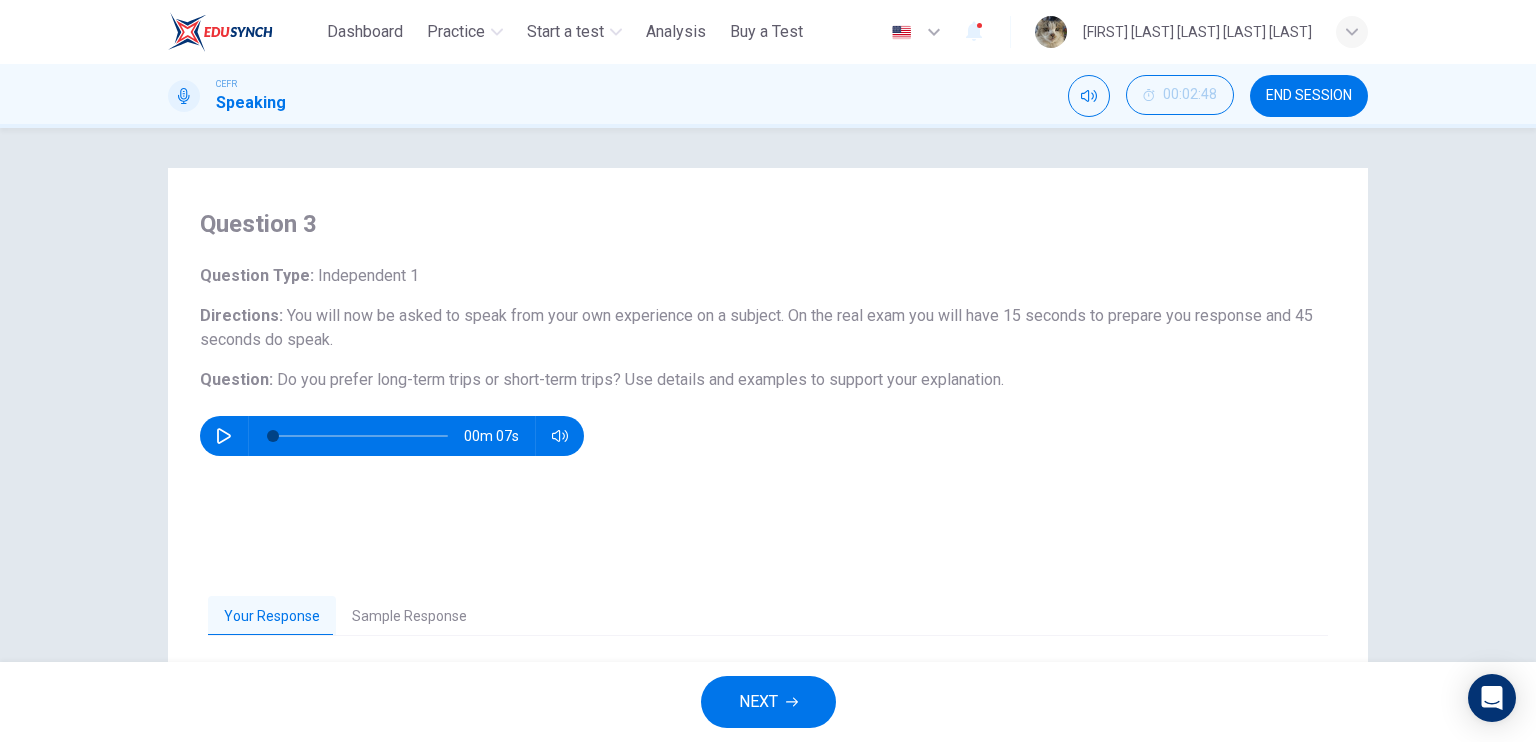 click on "END SESSION" at bounding box center (1309, 96) 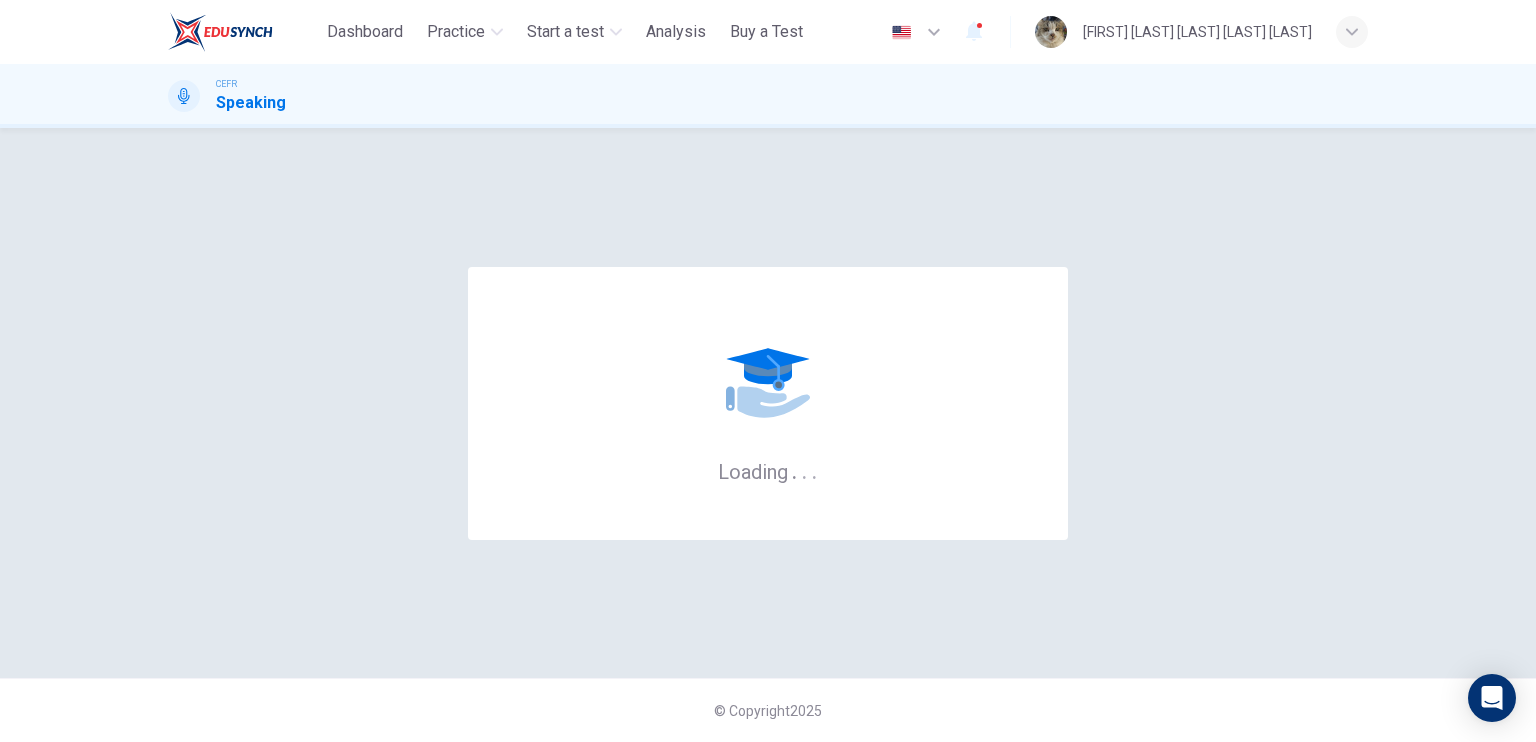 scroll, scrollTop: 0, scrollLeft: 0, axis: both 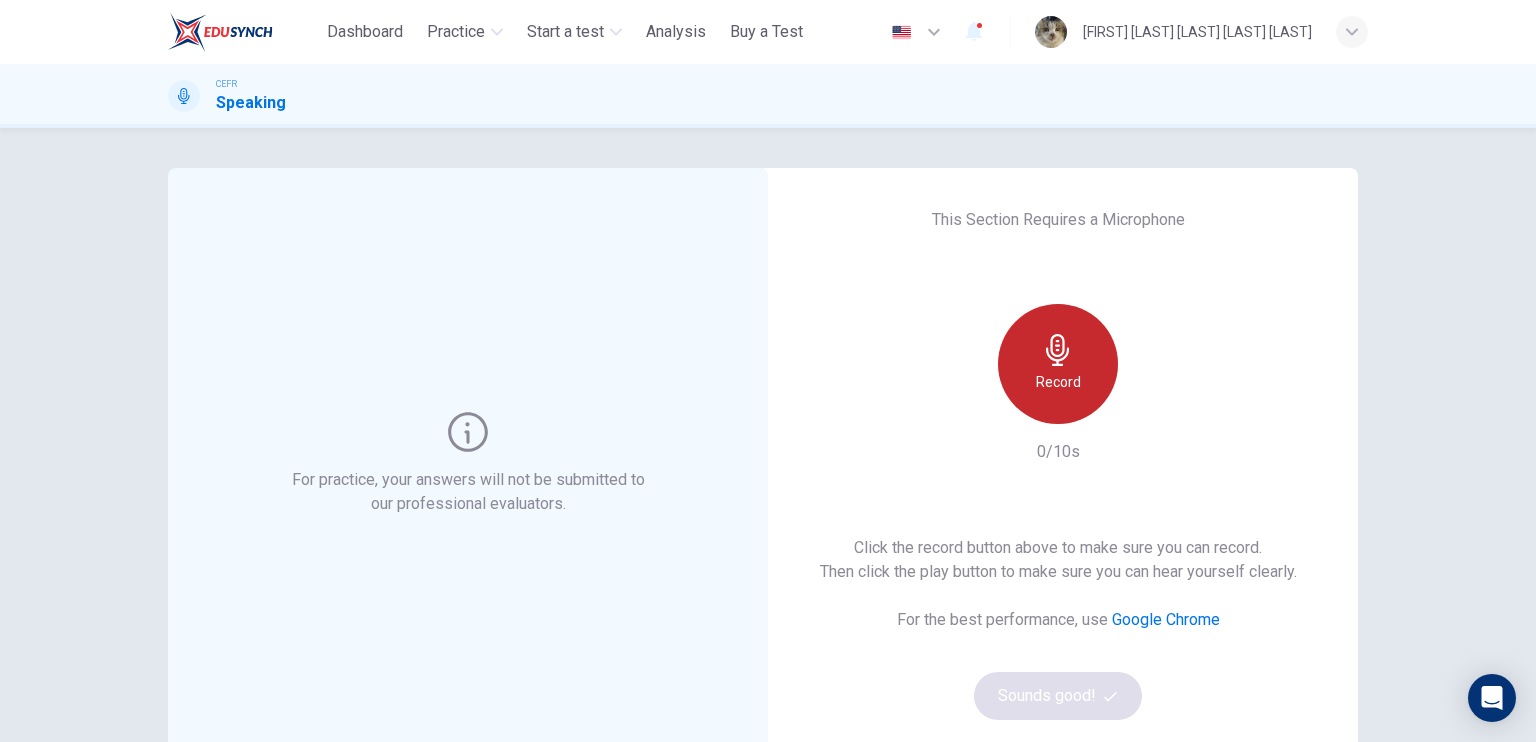 click on "Record" at bounding box center [1058, 364] 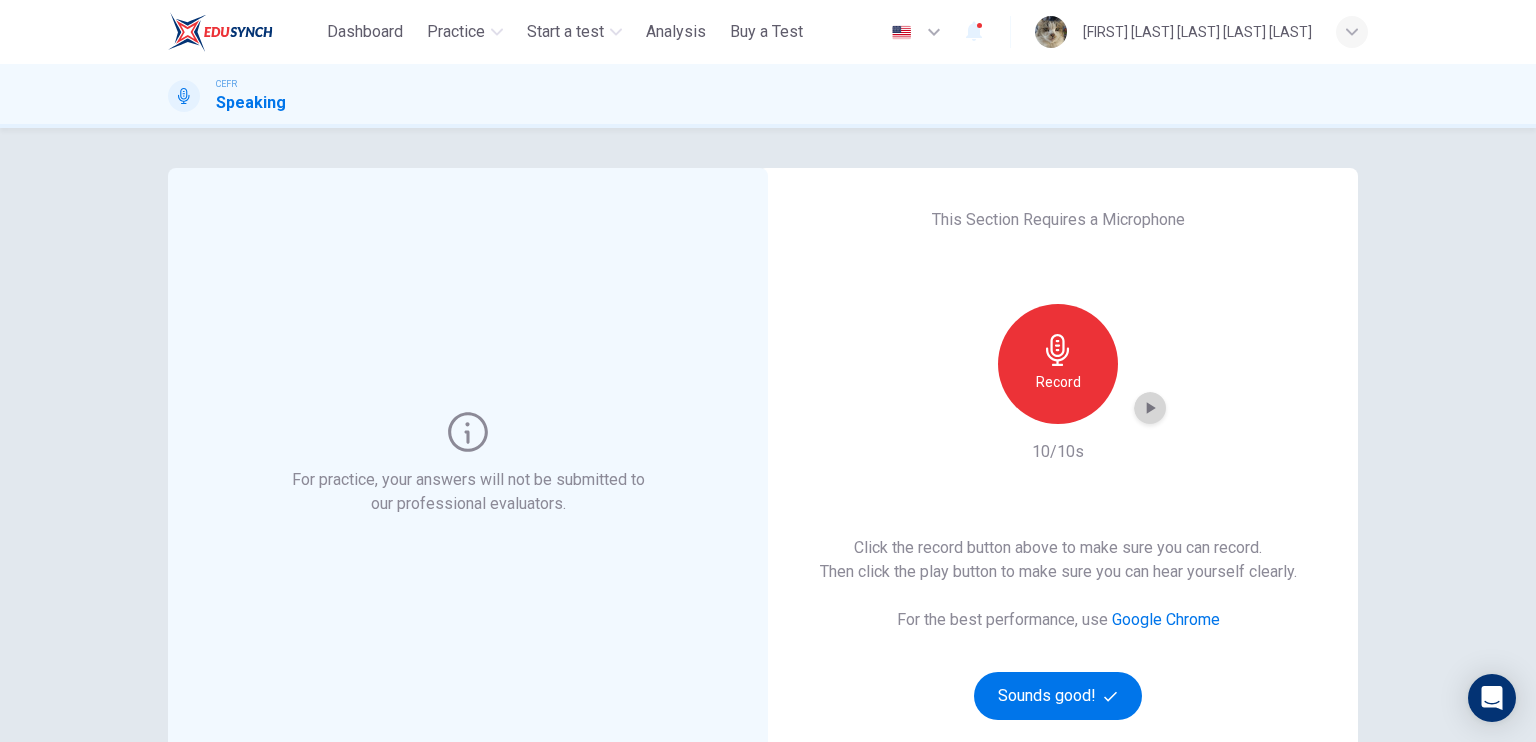 click 